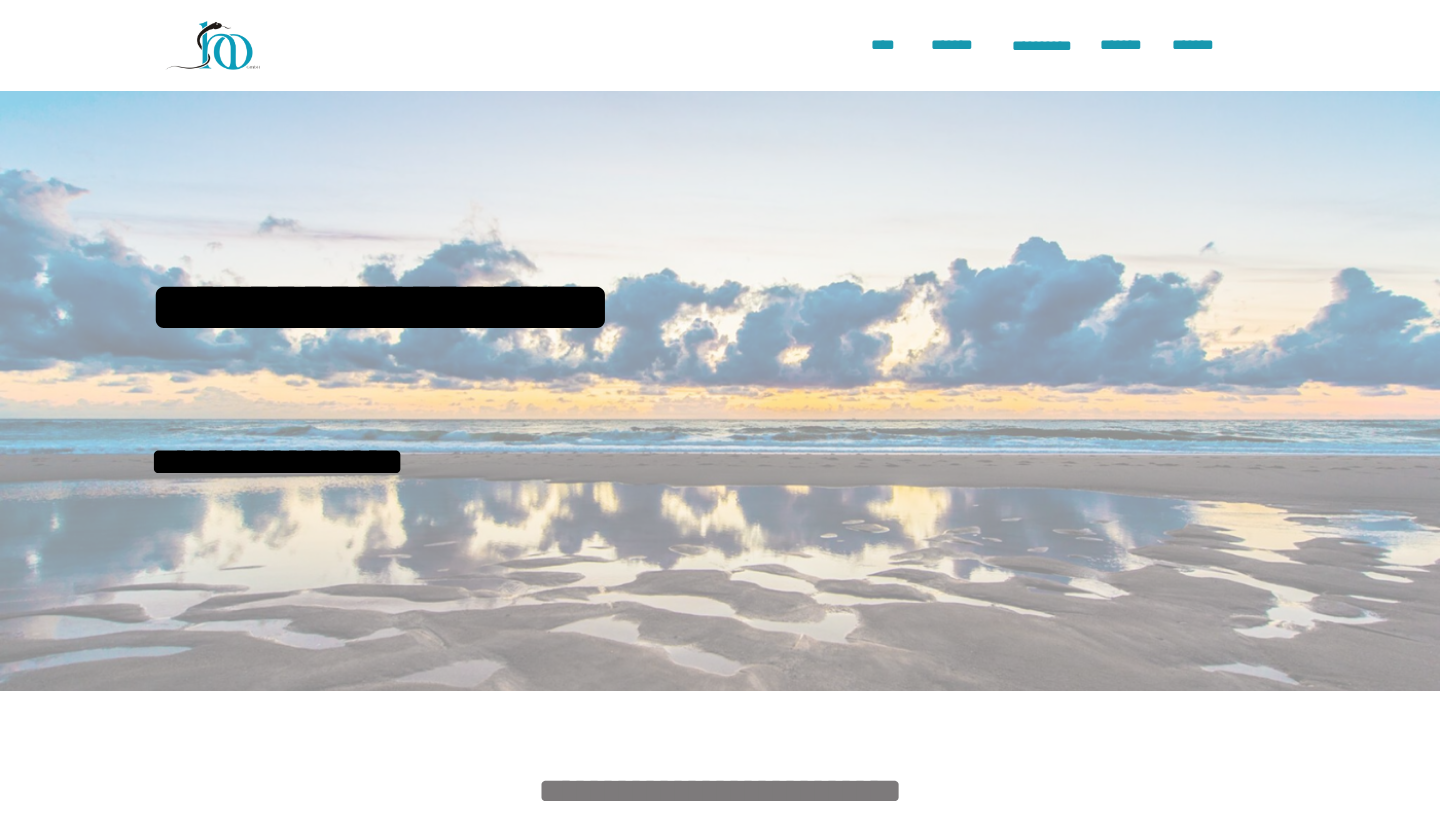 scroll, scrollTop: 0, scrollLeft: 0, axis: both 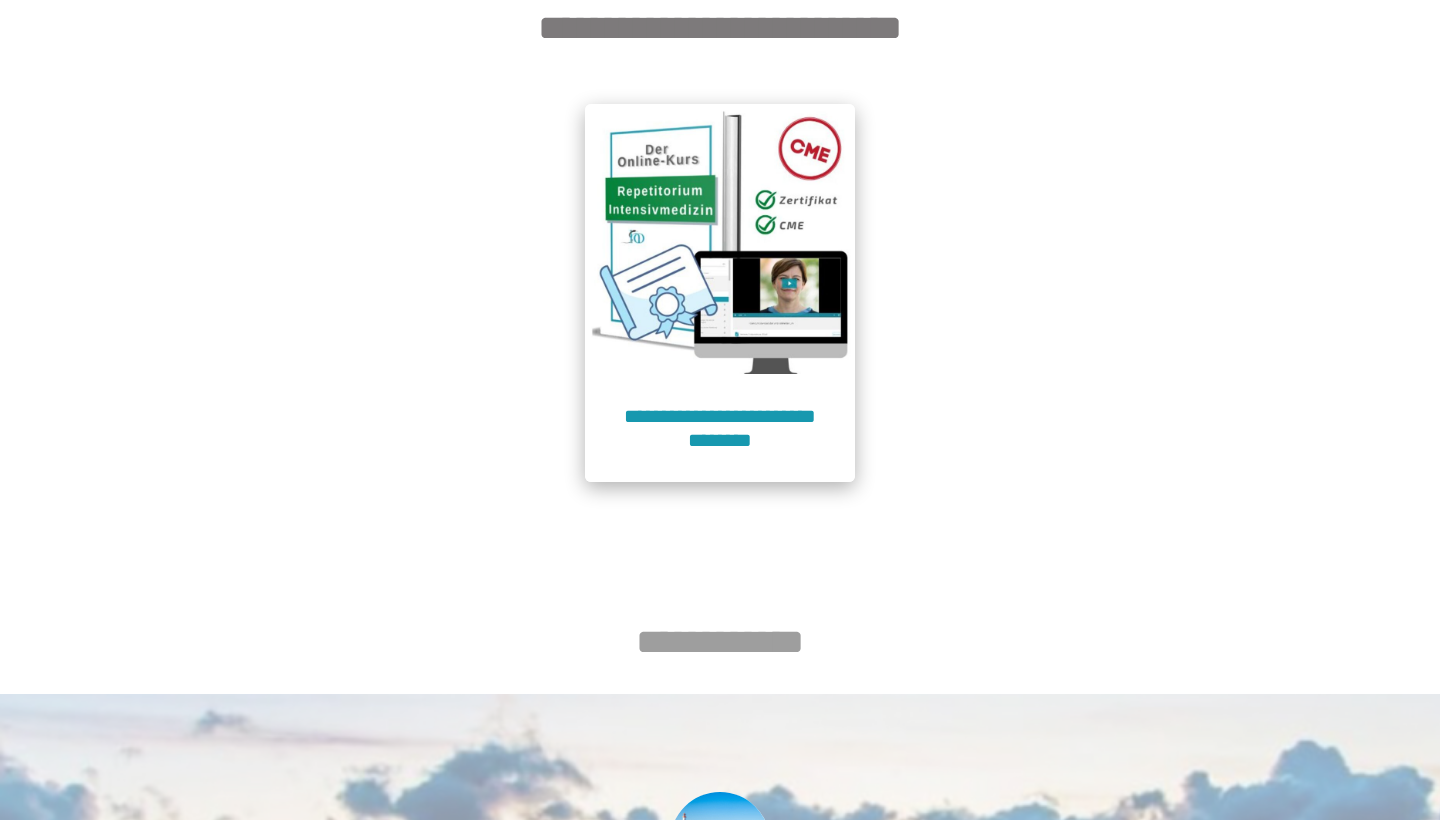 click on "**********" at bounding box center [720, 428] 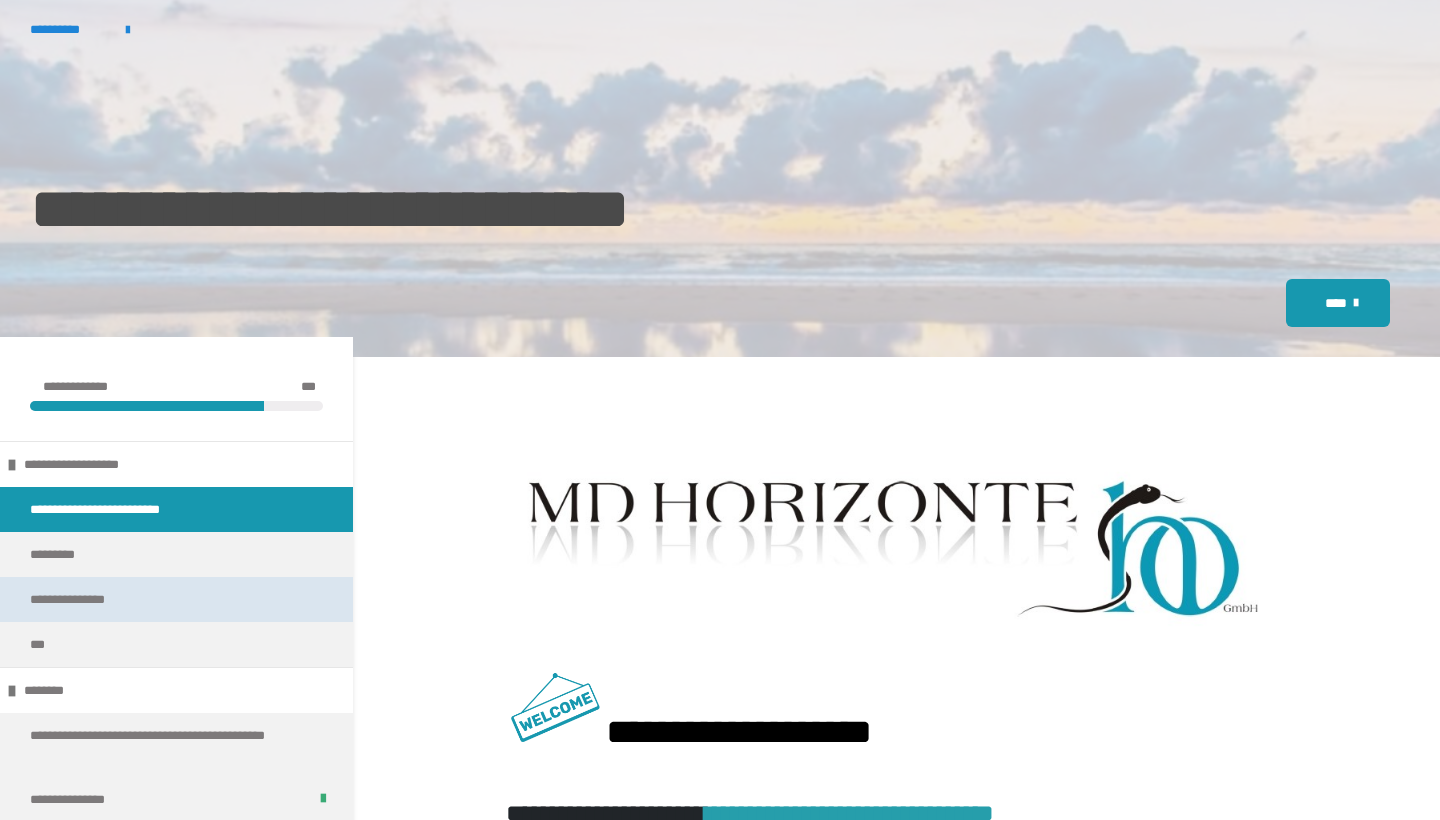 click on "**********" at bounding box center [176, 599] 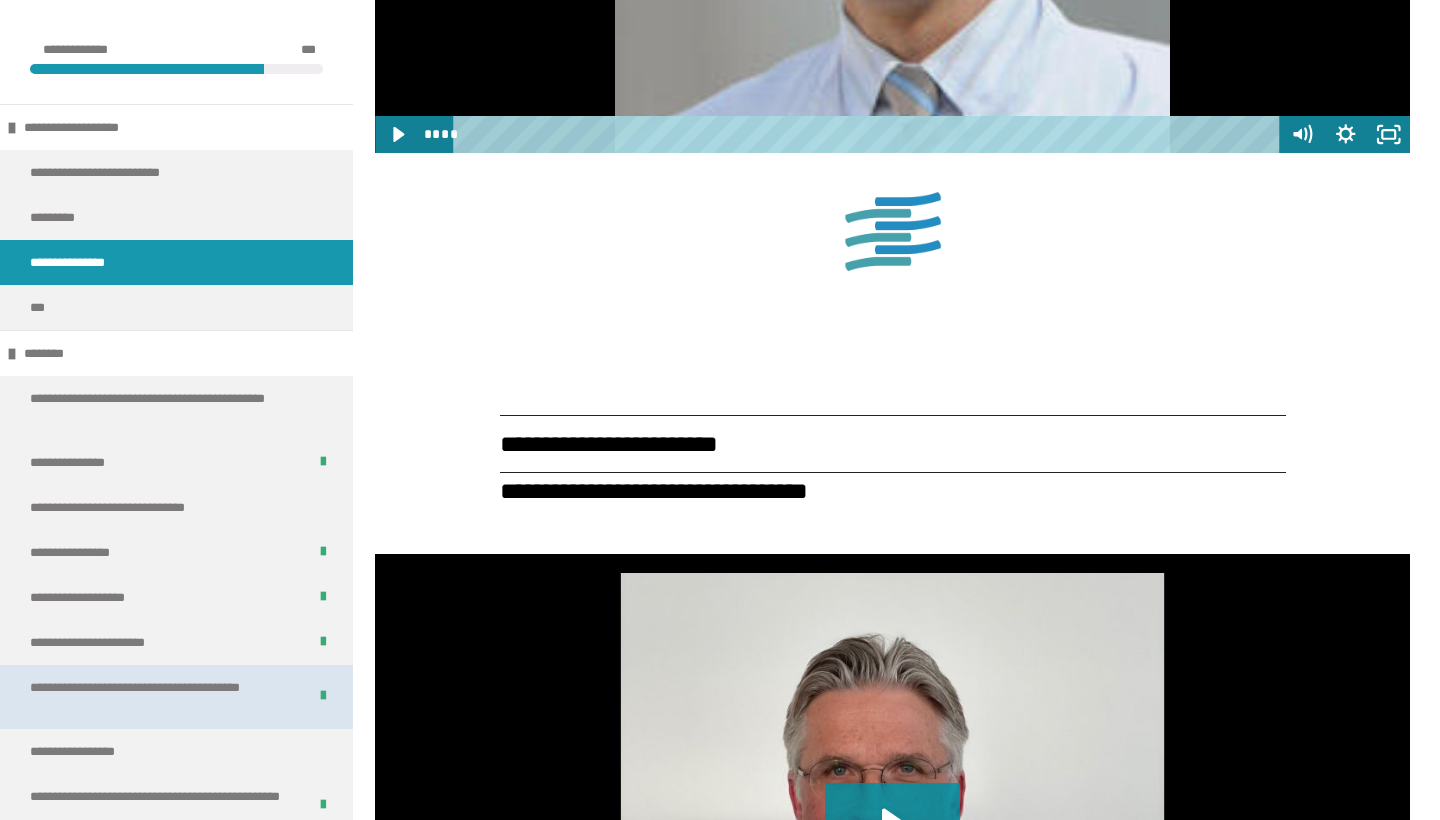 click on "**********" at bounding box center [160, 697] 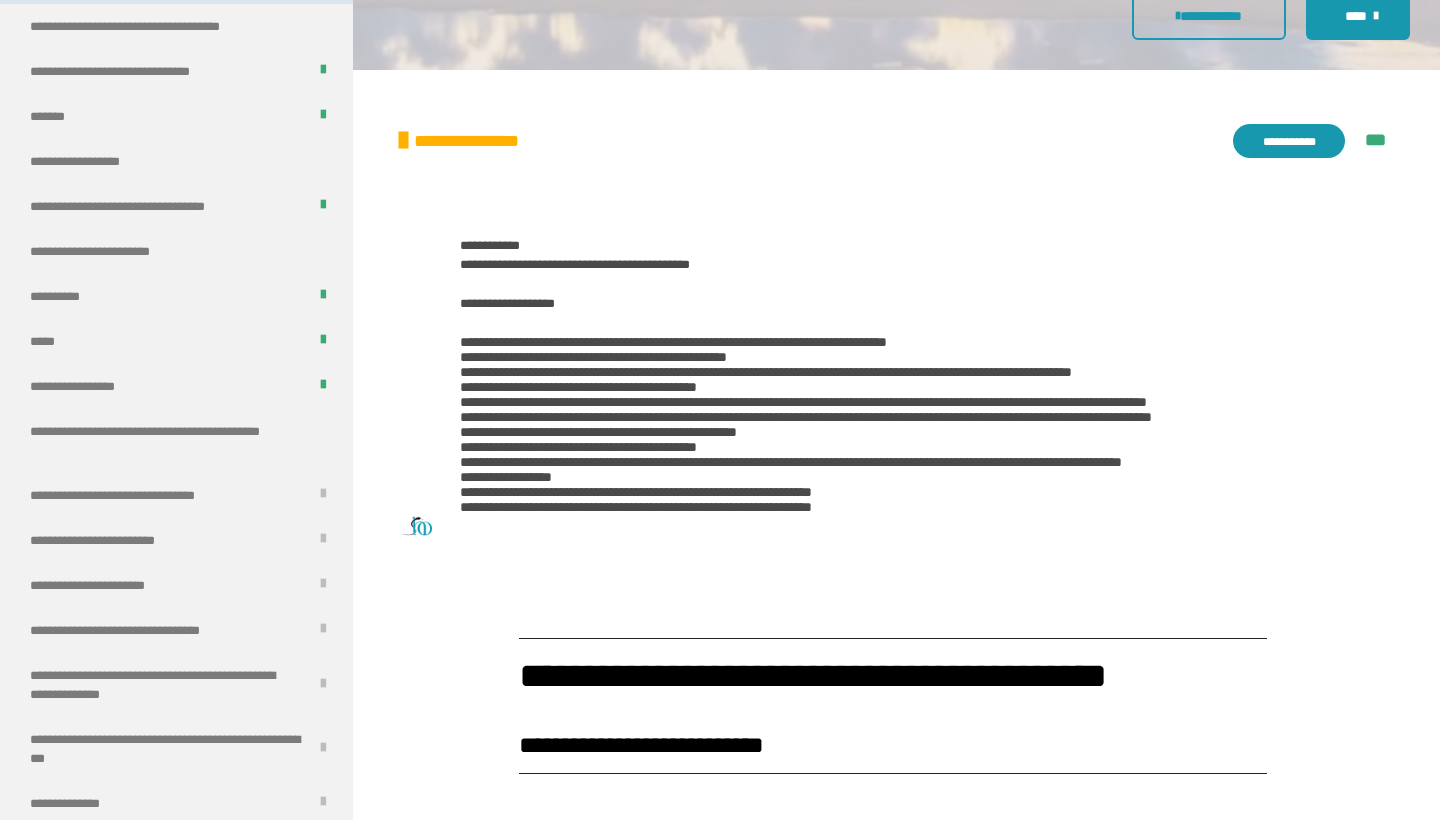 scroll, scrollTop: 2266, scrollLeft: 0, axis: vertical 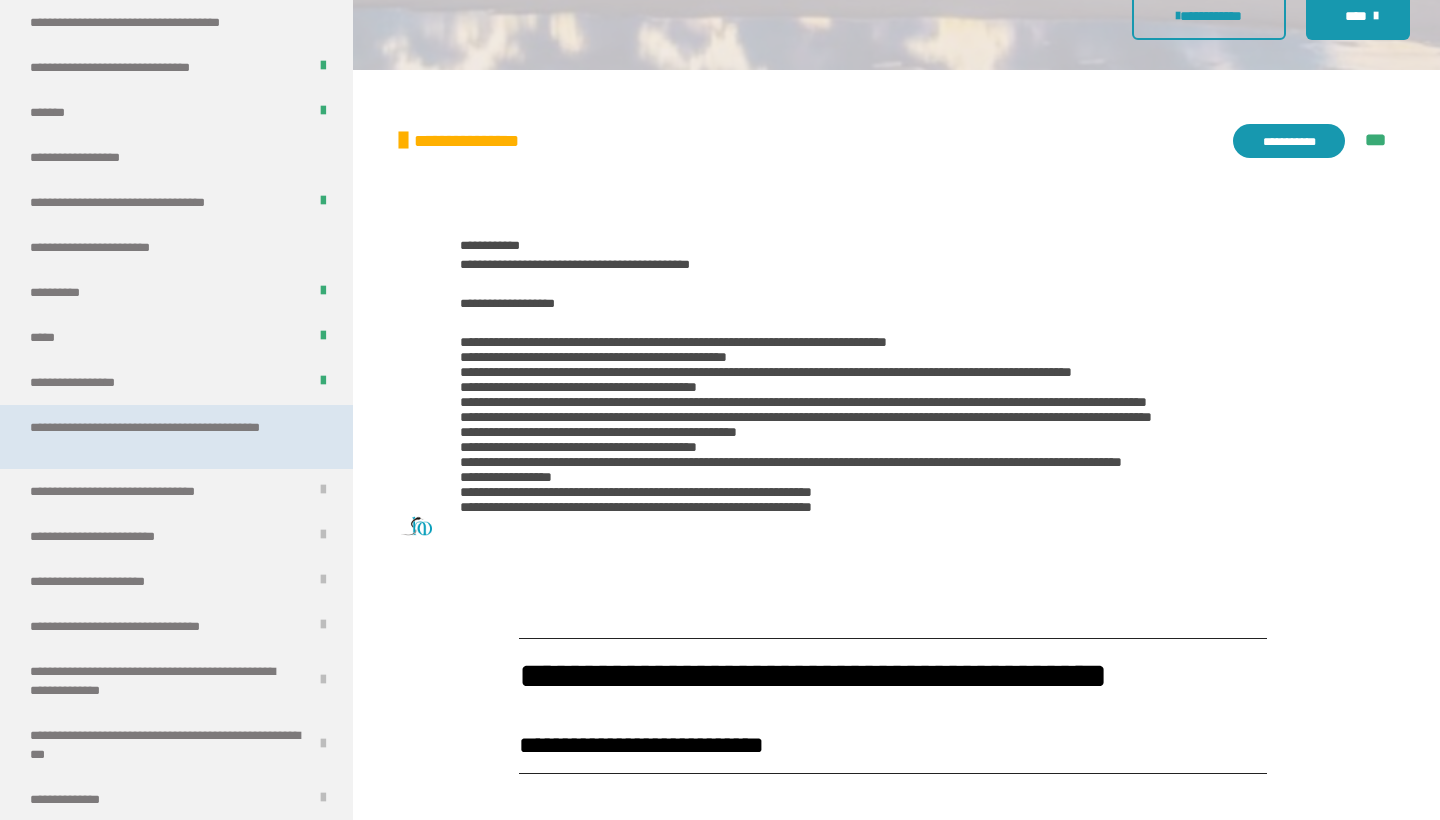 click on "**********" at bounding box center (168, 437) 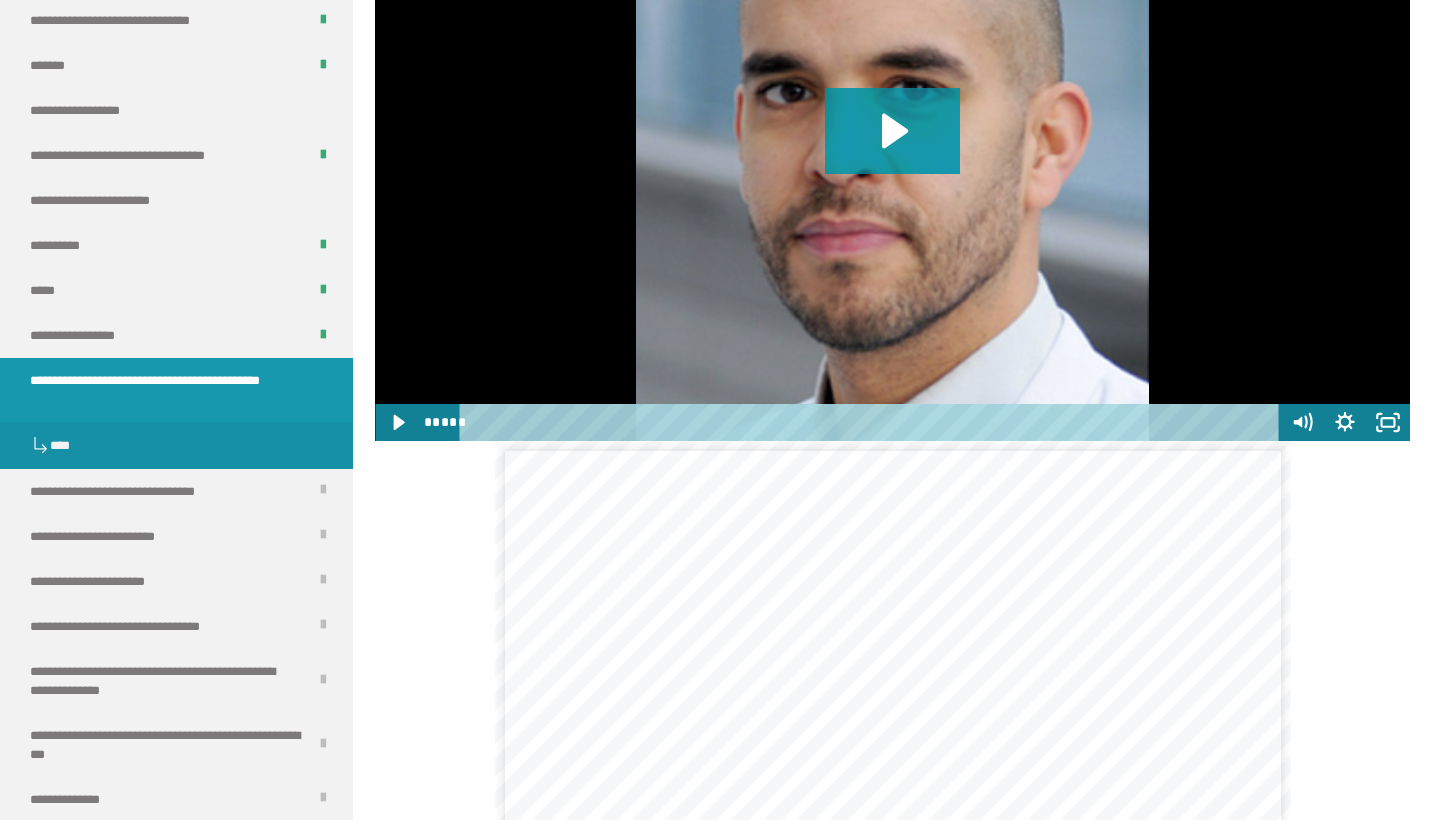 scroll, scrollTop: 1493, scrollLeft: 0, axis: vertical 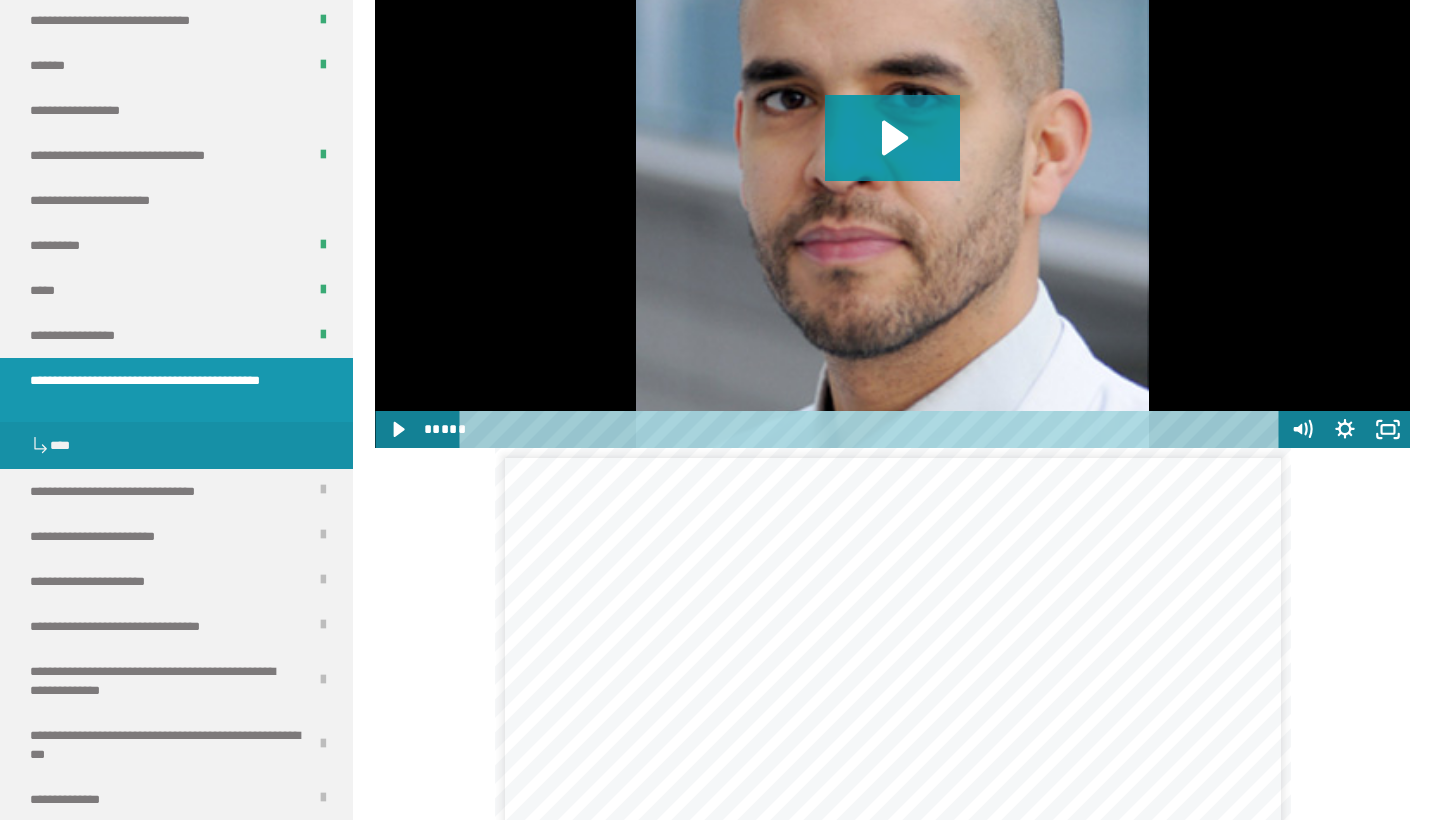 click at bounding box center (892, 156) 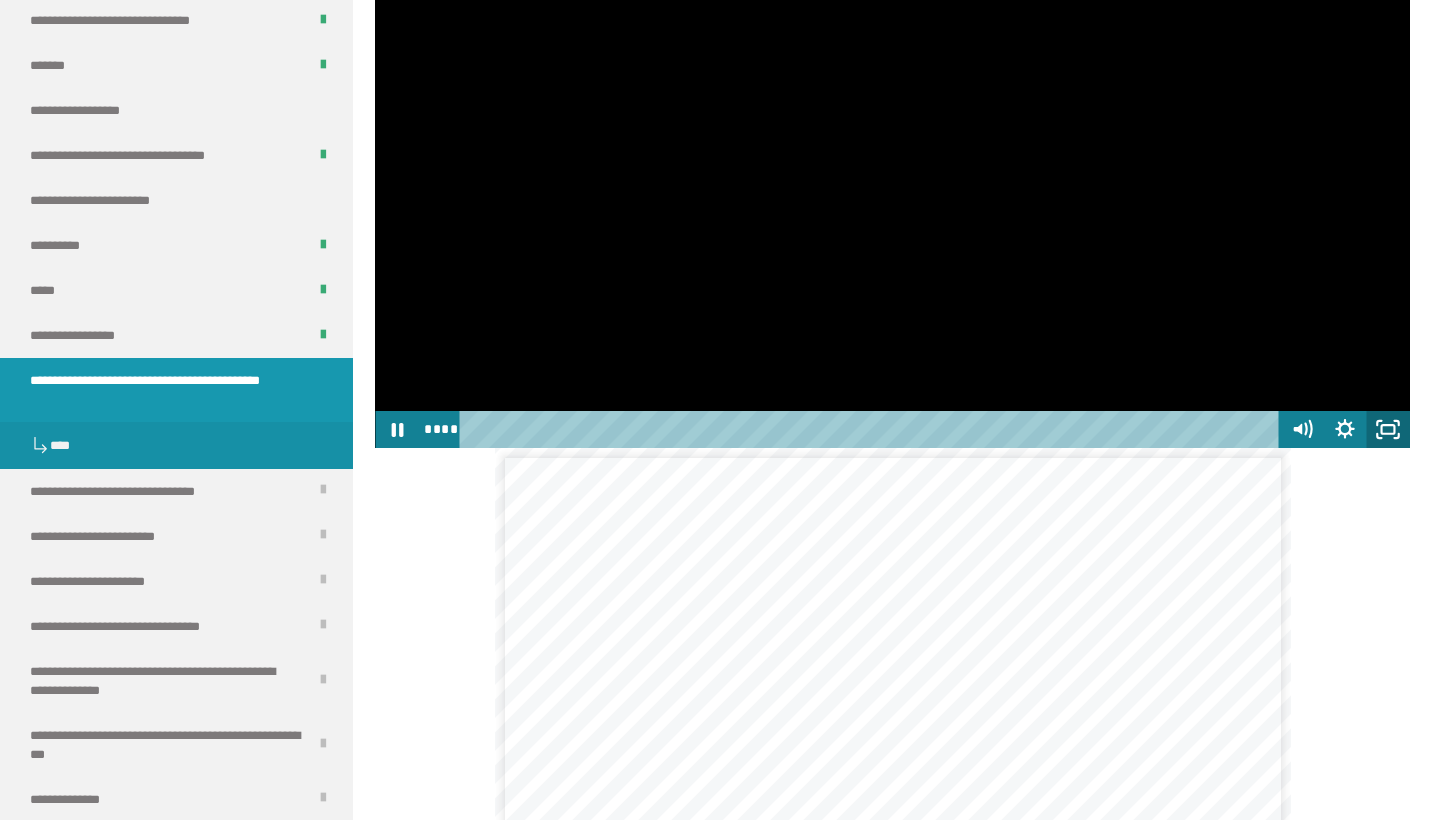 click 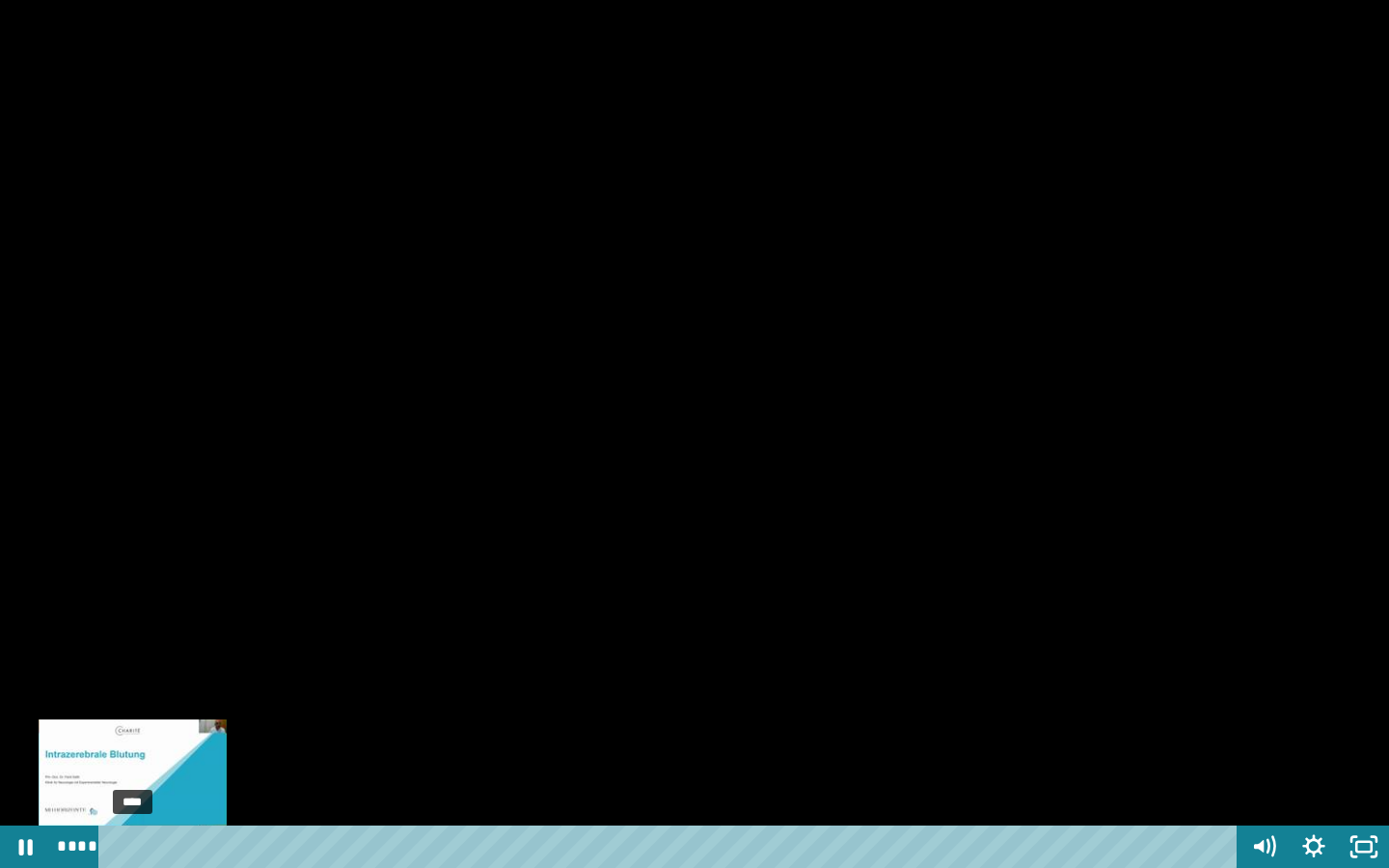 click on "****" at bounding box center (671, 847) 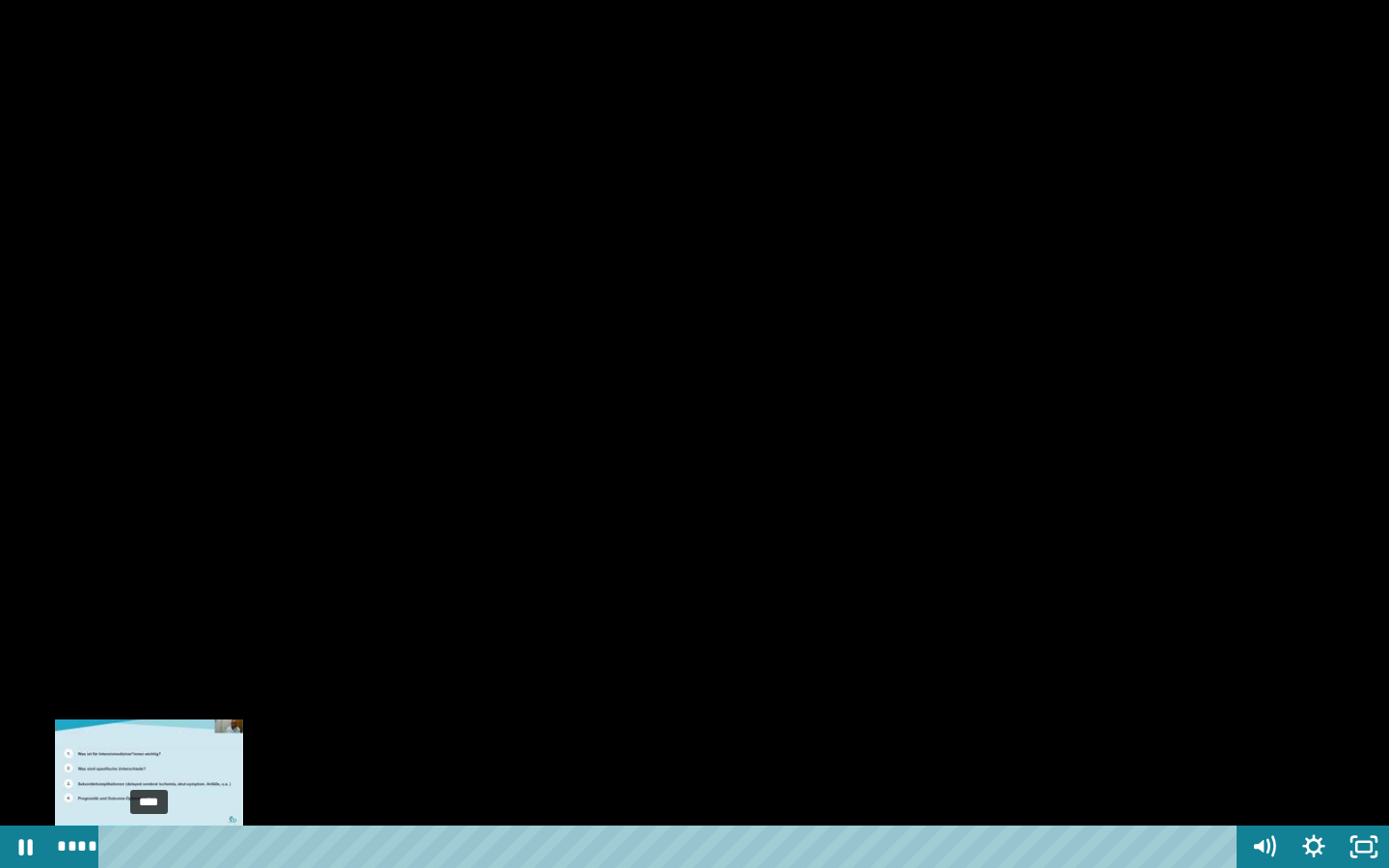 click on "****" at bounding box center [671, 847] 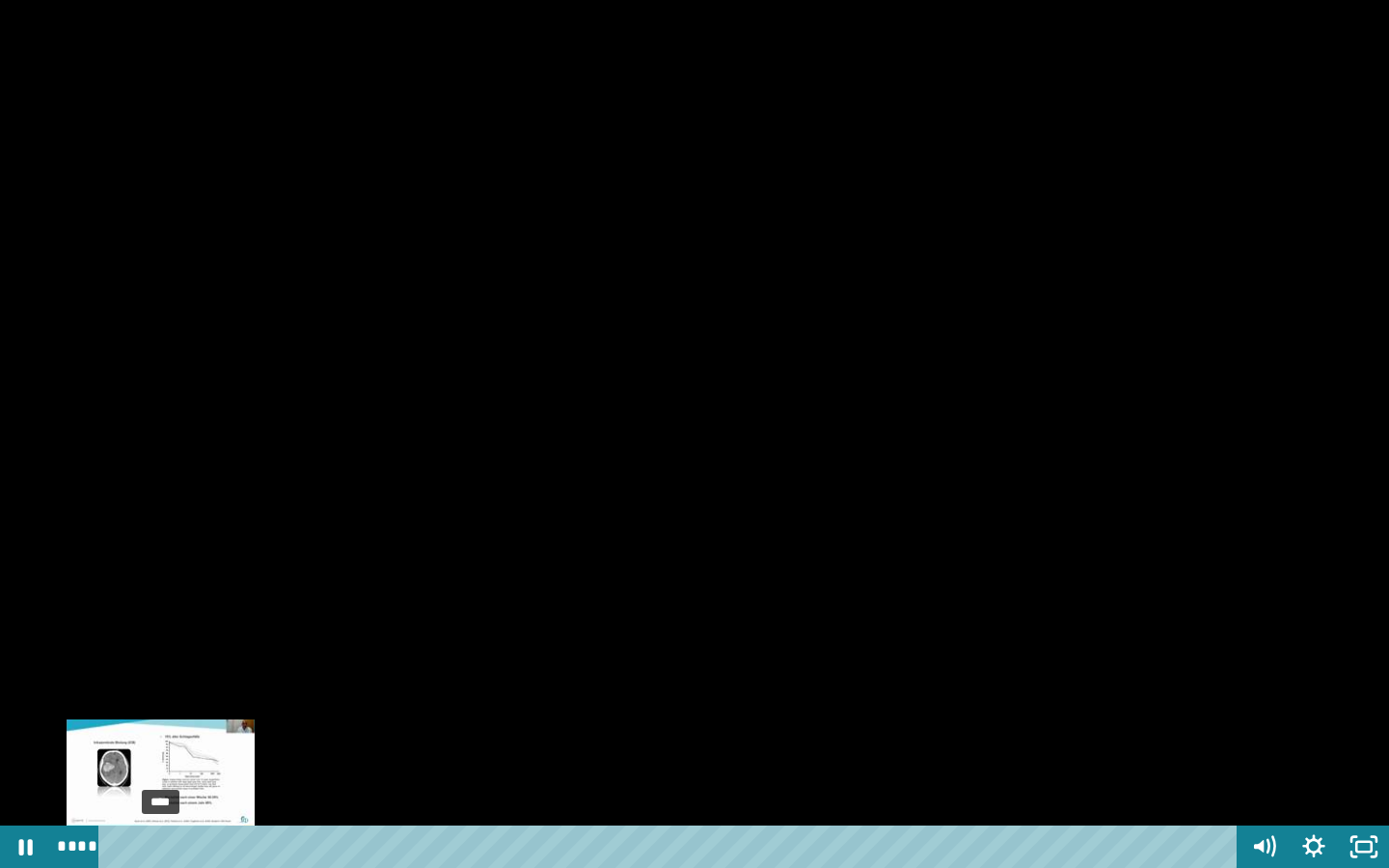 click on "****" at bounding box center (671, 847) 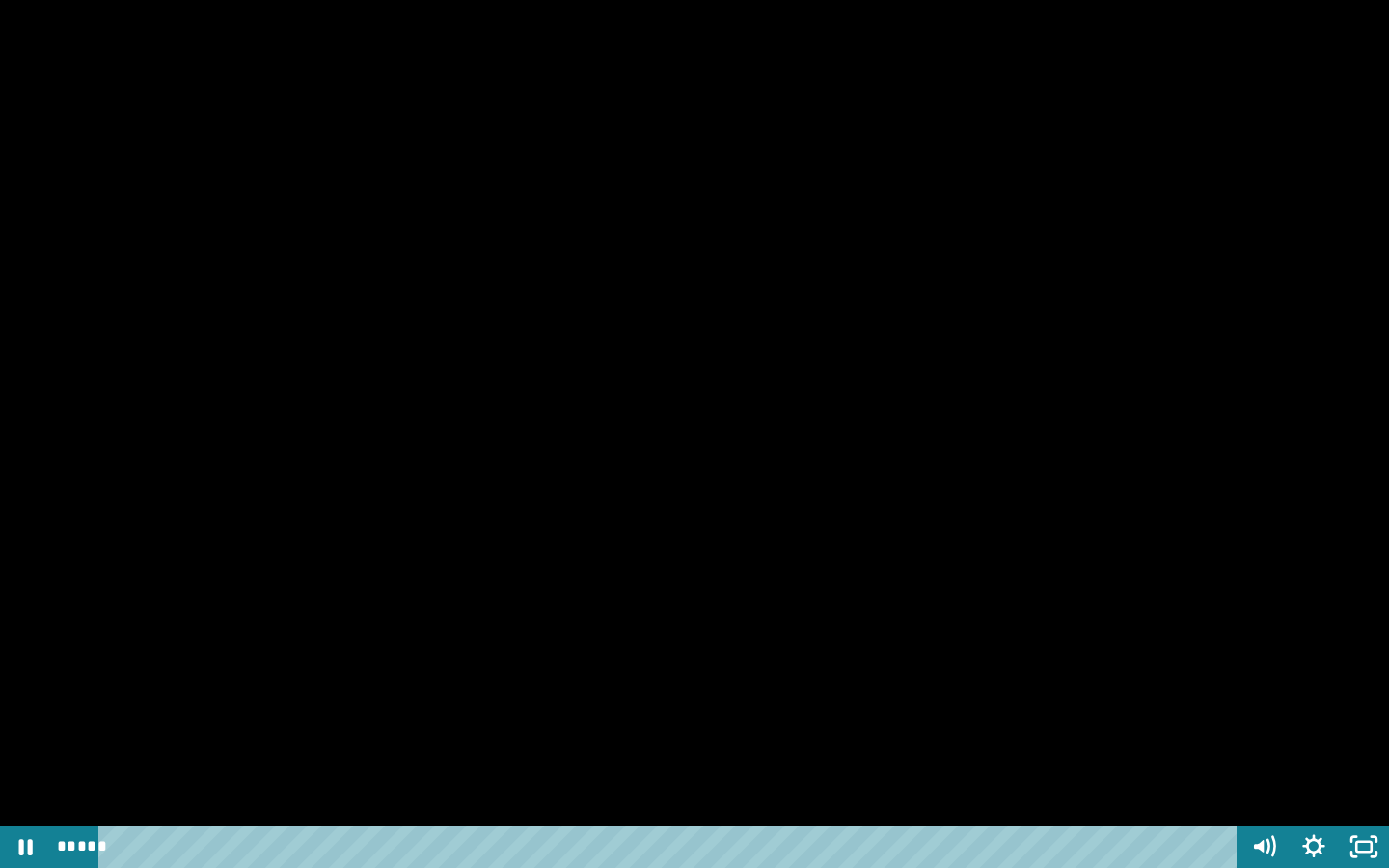 click at bounding box center (694, 434) 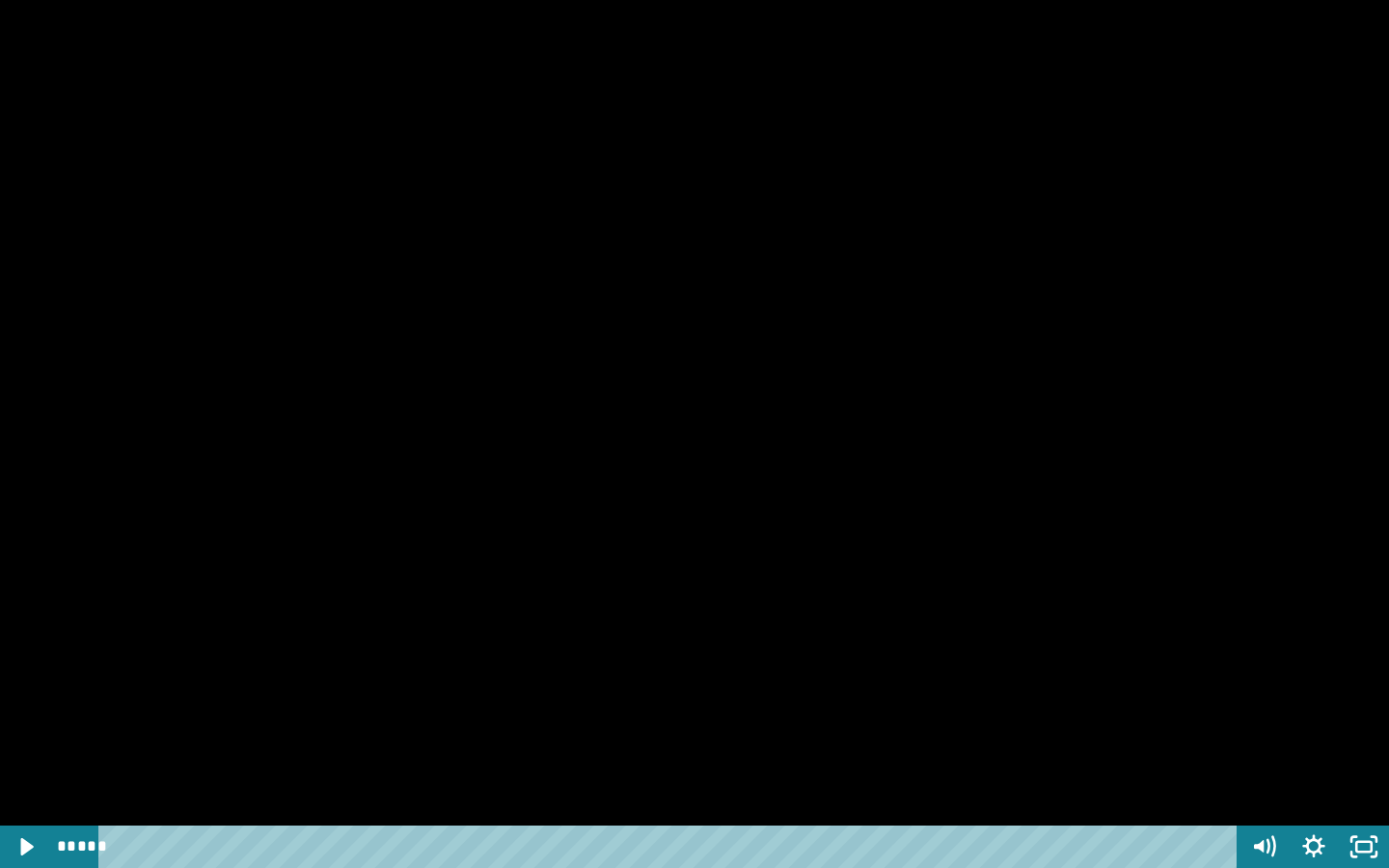 type 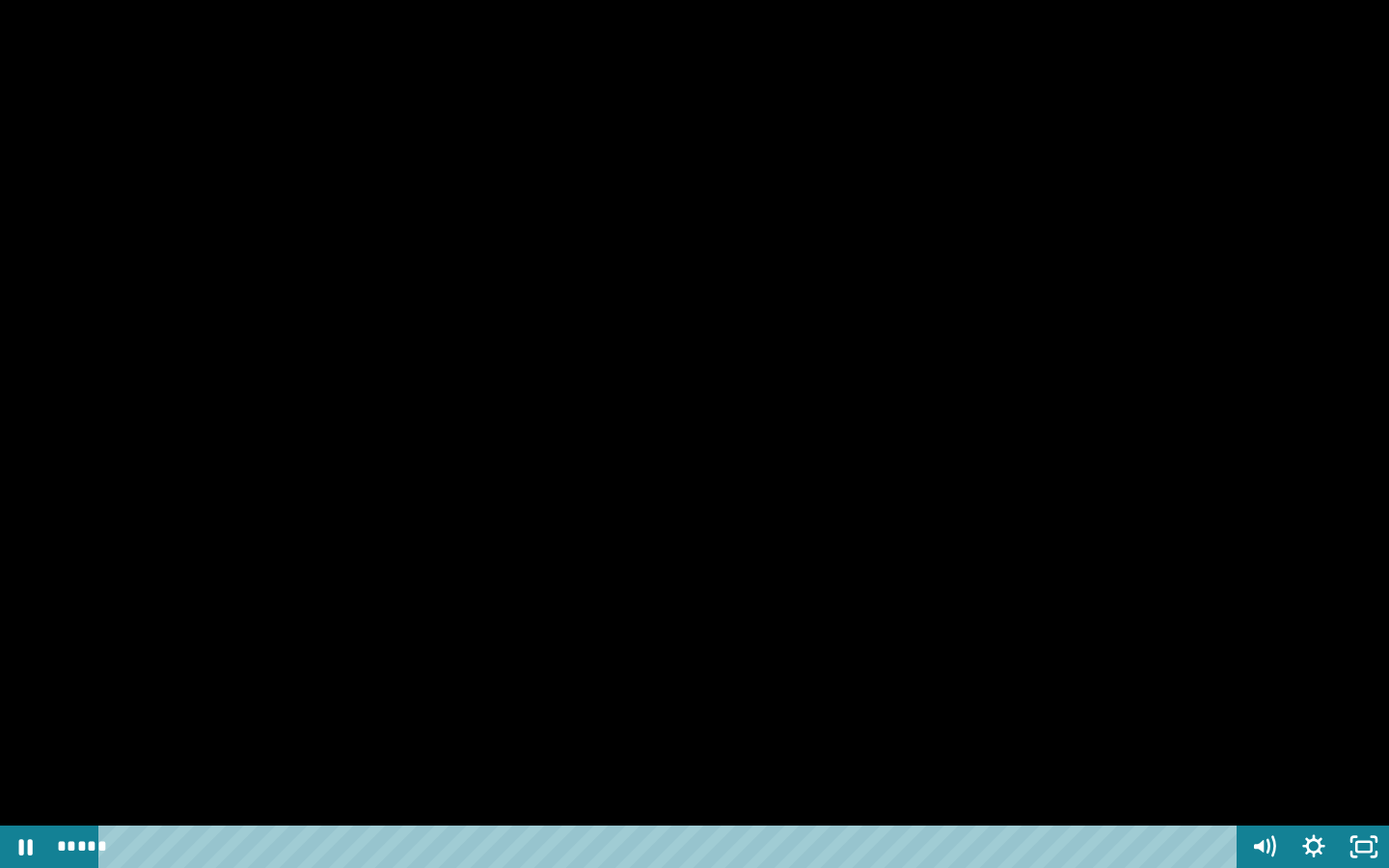 drag, startPoint x: 772, startPoint y: 399, endPoint x: 743, endPoint y: 455, distance: 63.06346 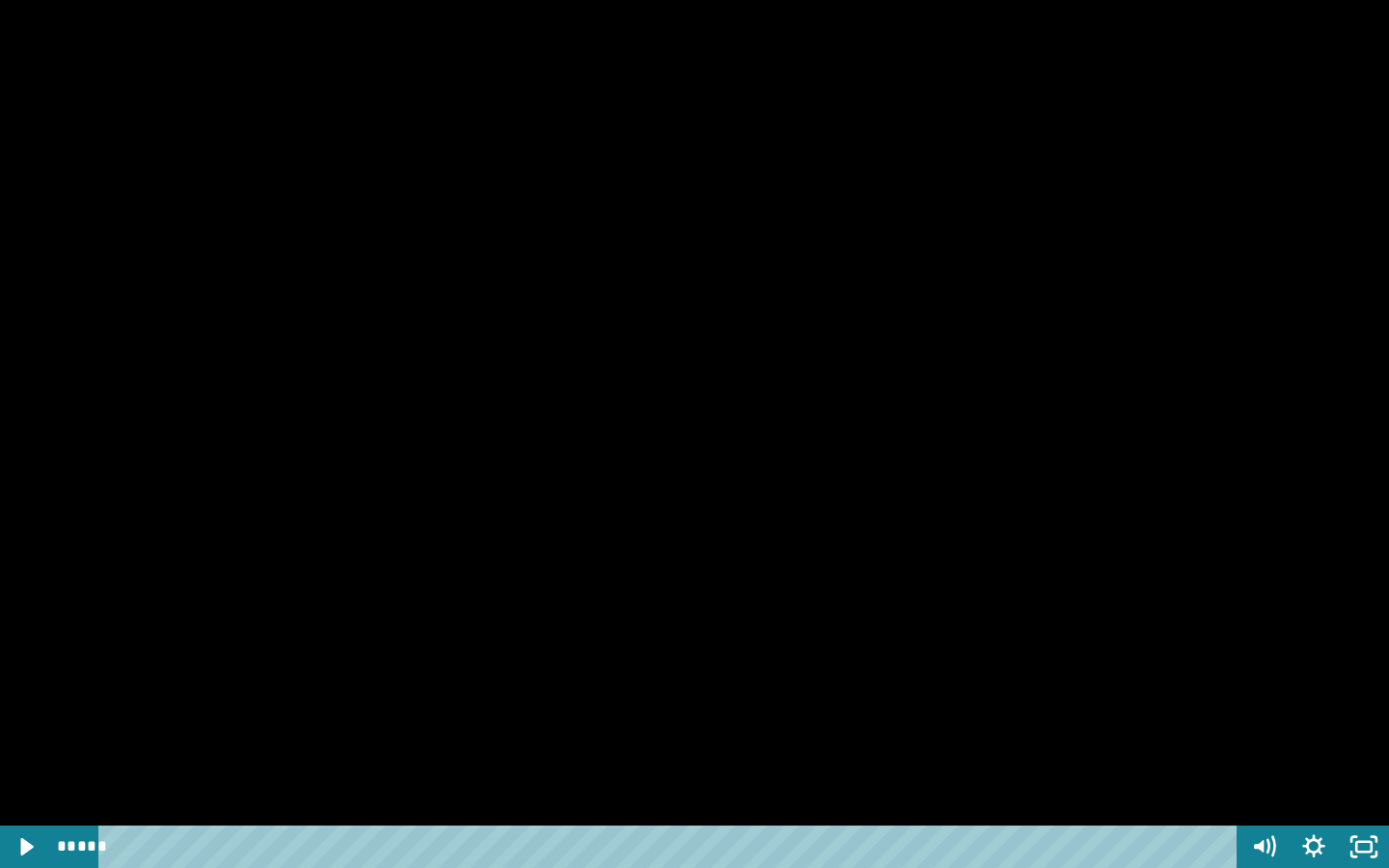 click at bounding box center [694, 434] 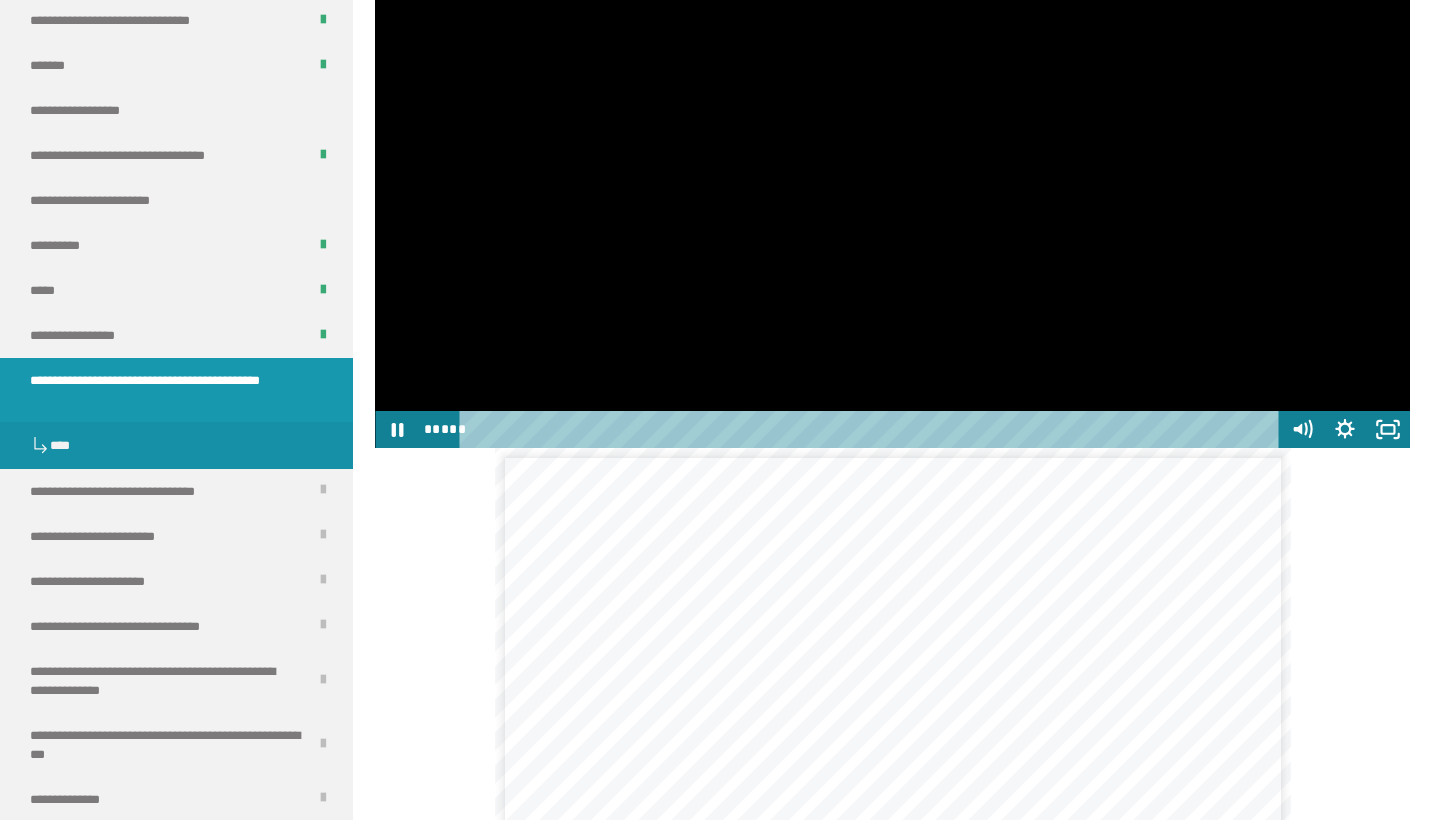 click at bounding box center [892, 156] 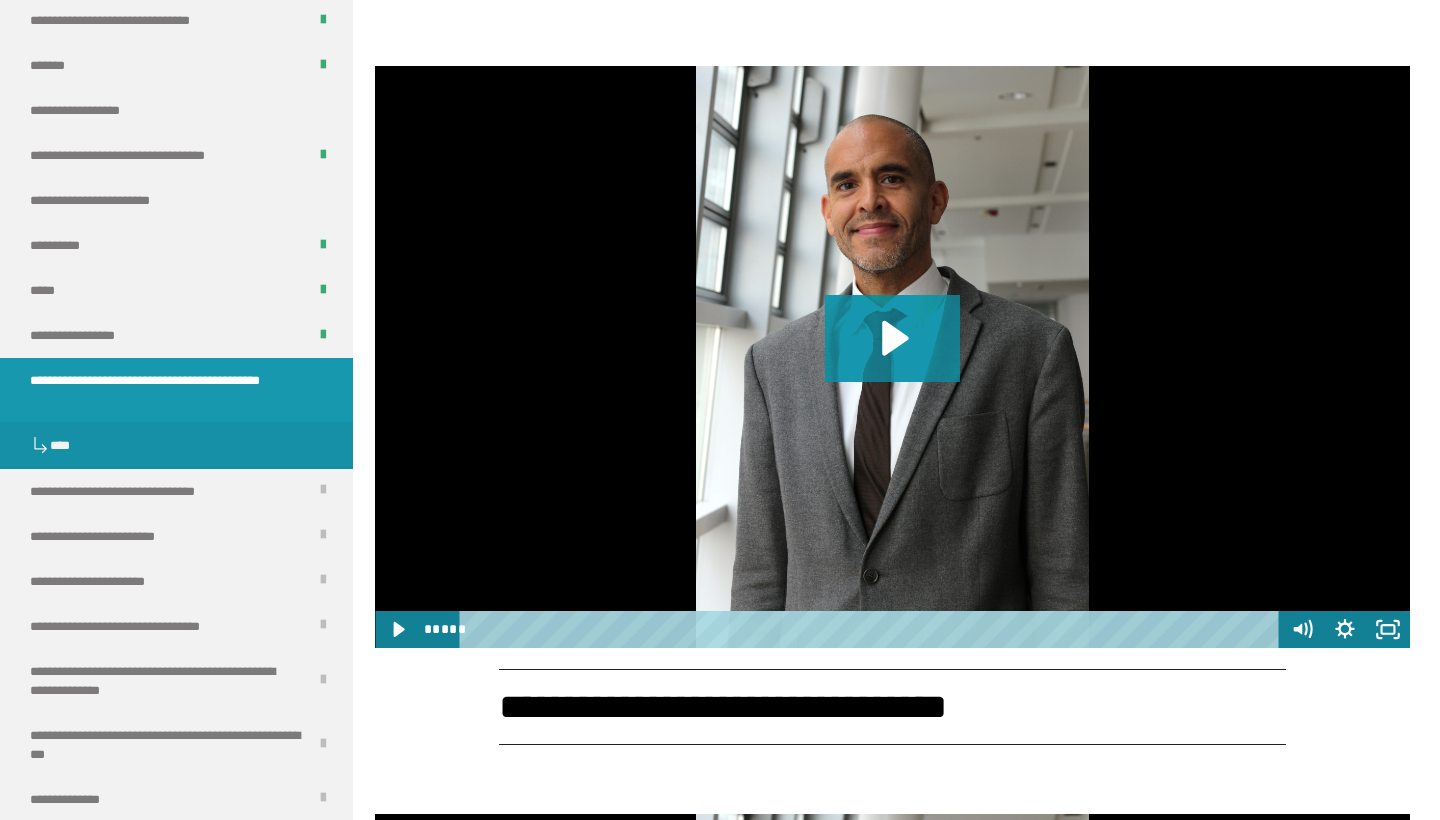 scroll, scrollTop: 2924, scrollLeft: 0, axis: vertical 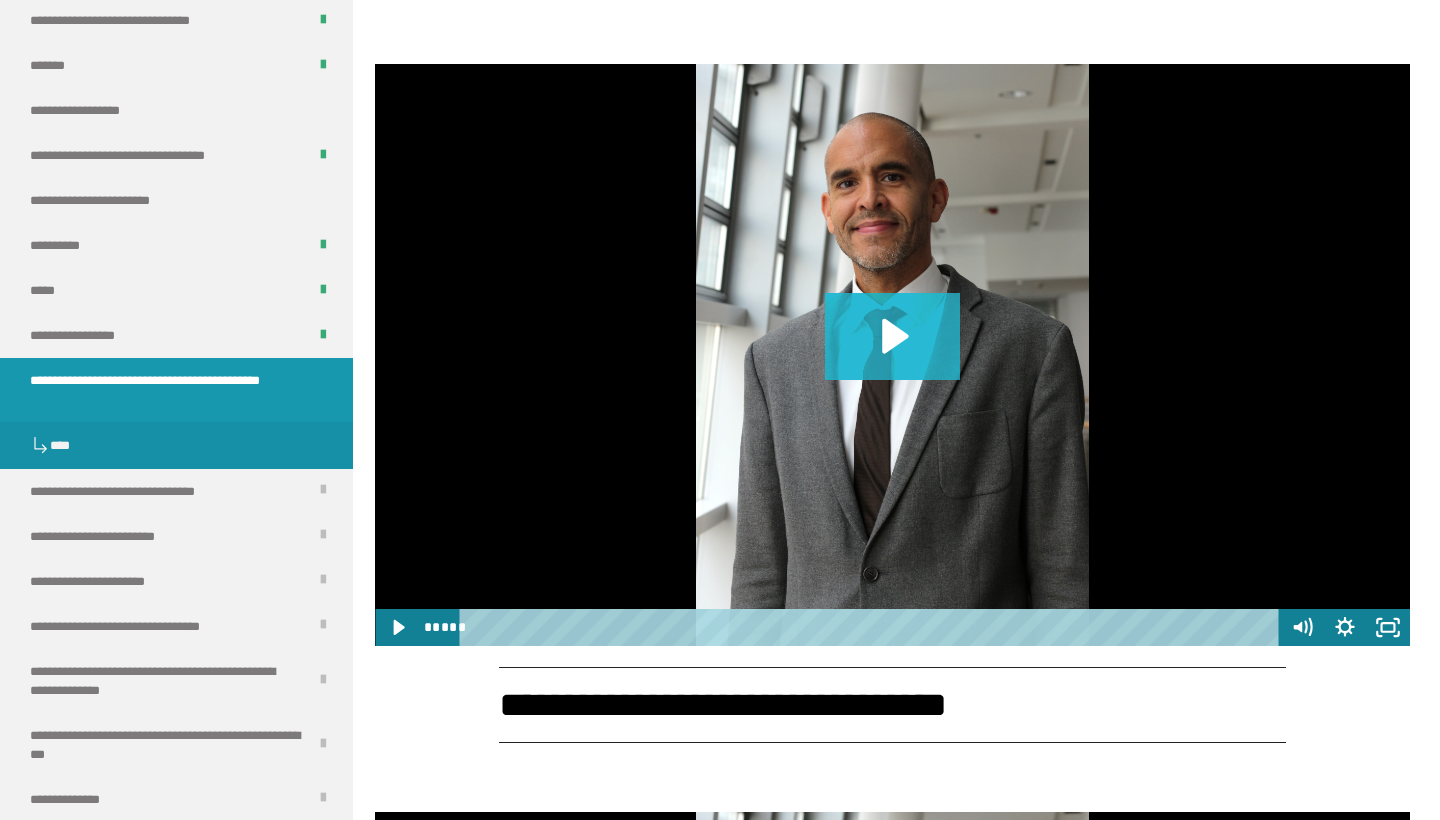 click 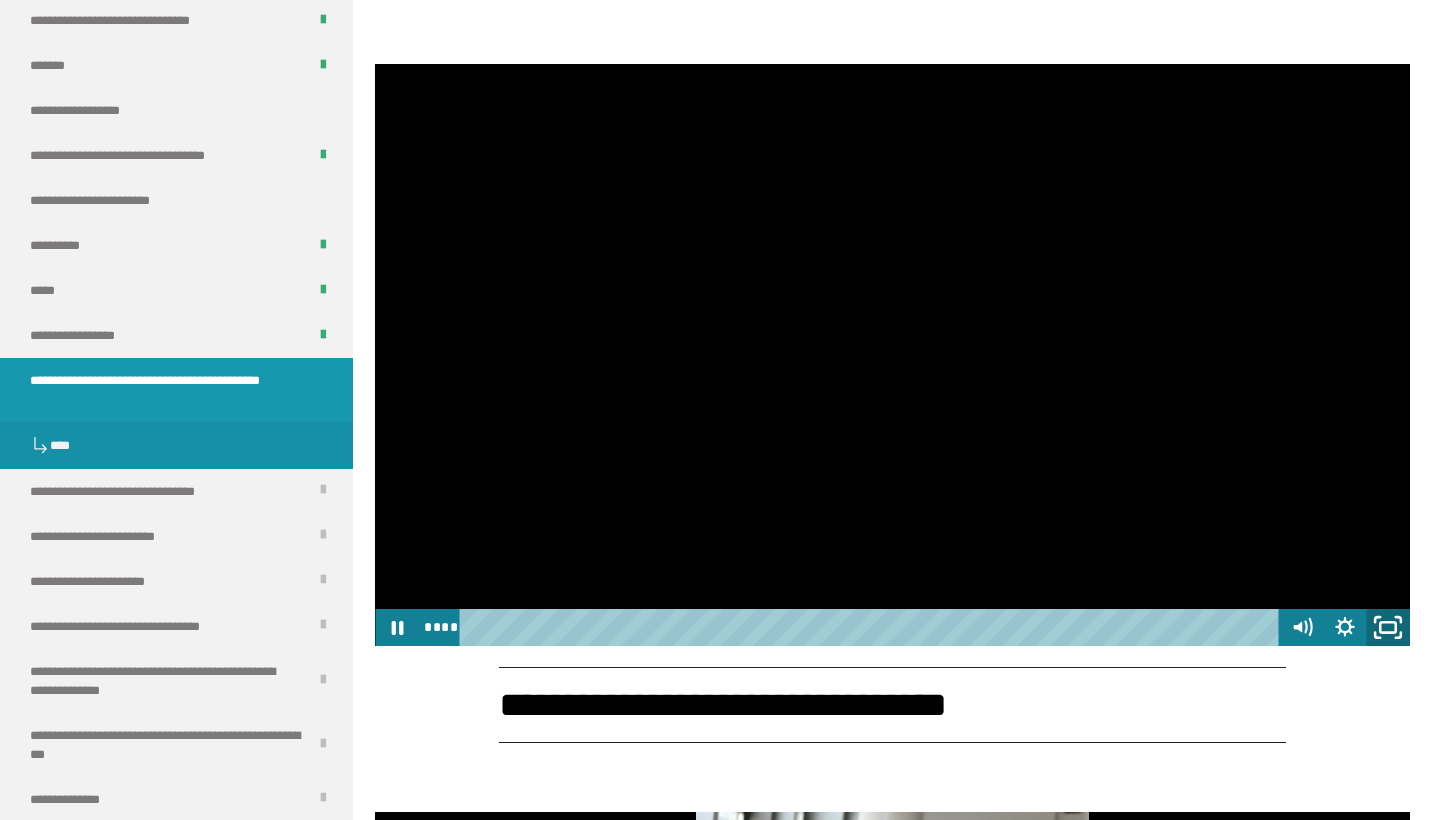 click 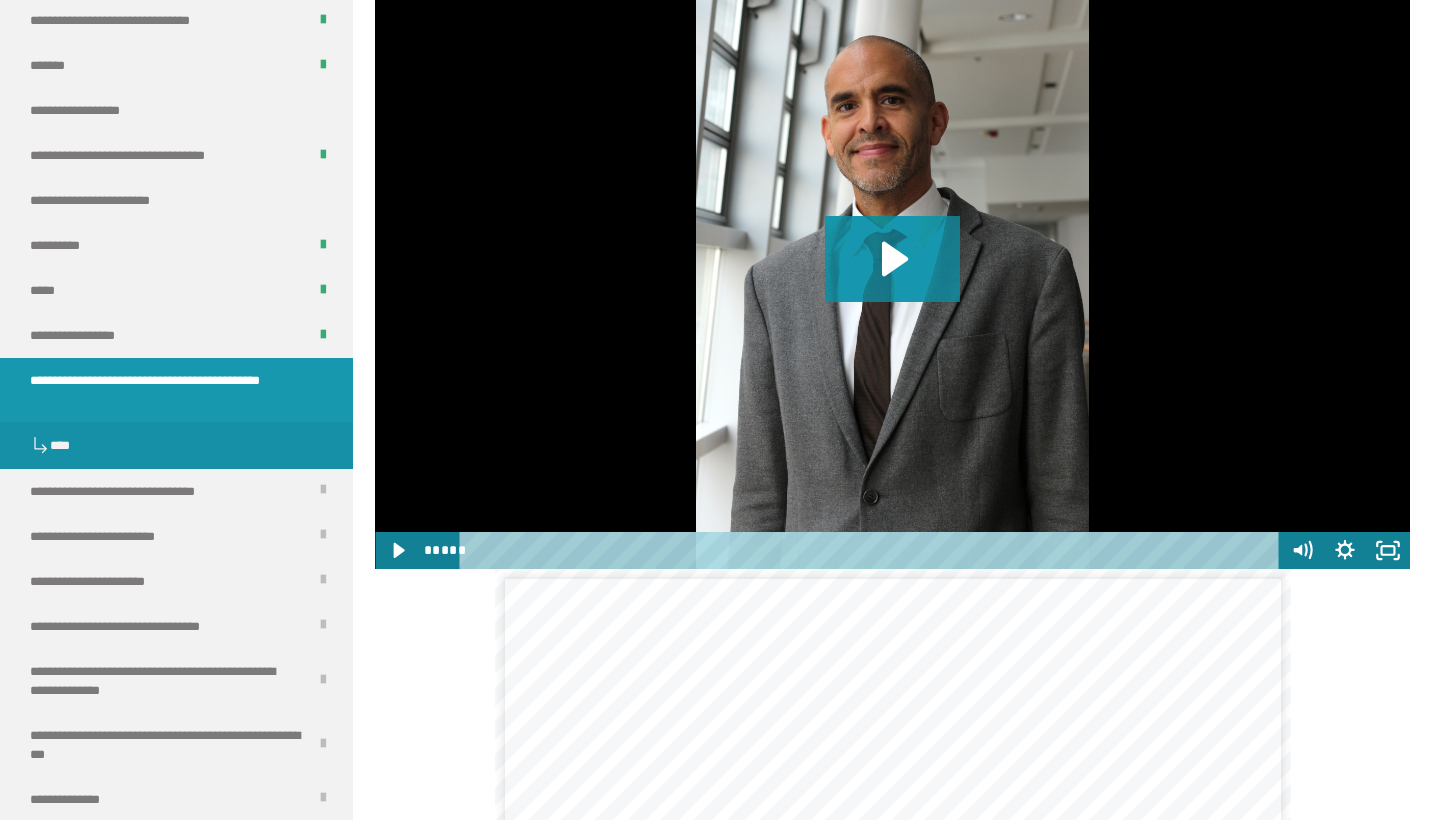 scroll, scrollTop: 3747, scrollLeft: 0, axis: vertical 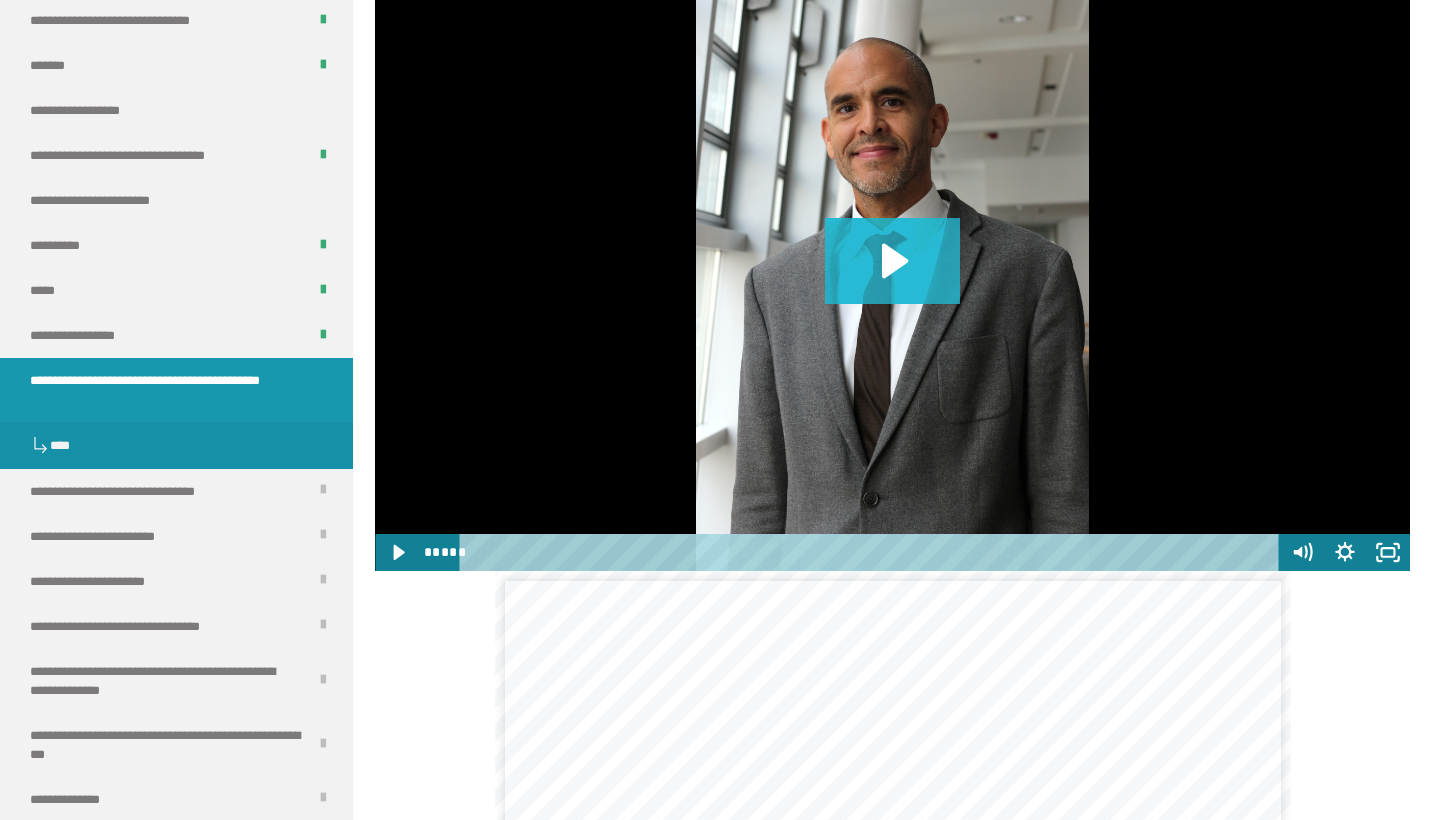 click 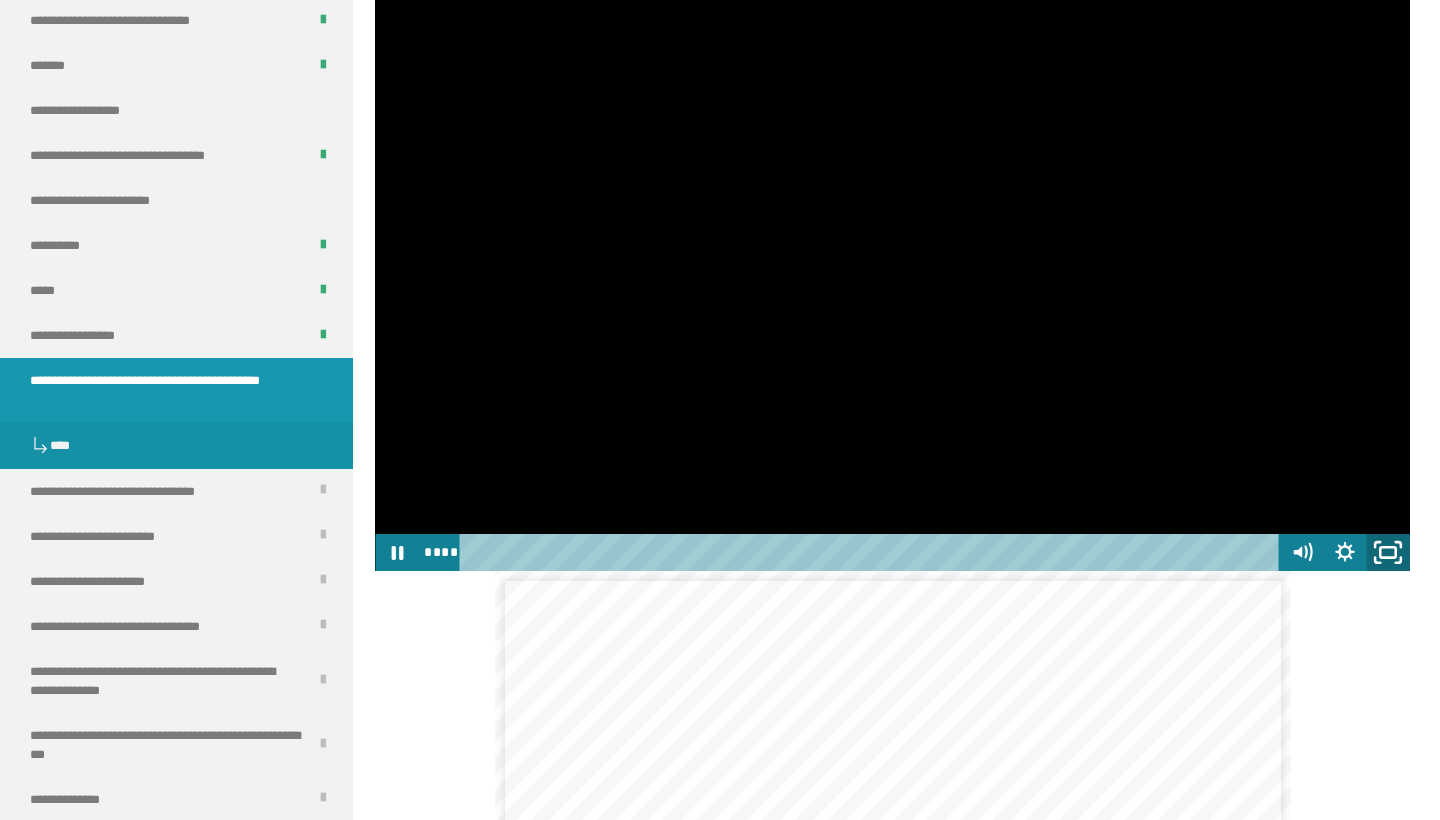 click 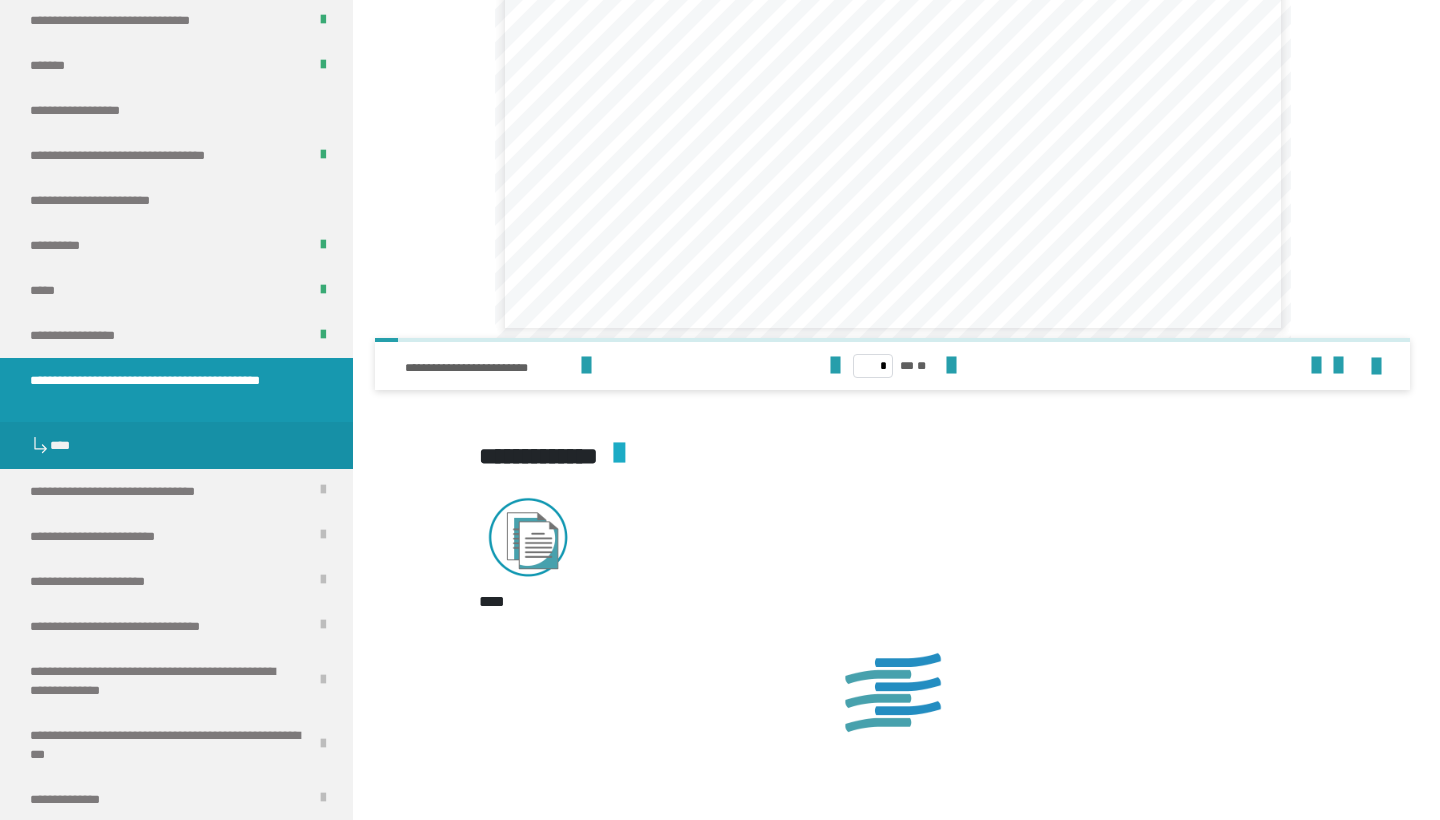 scroll, scrollTop: 4435, scrollLeft: 0, axis: vertical 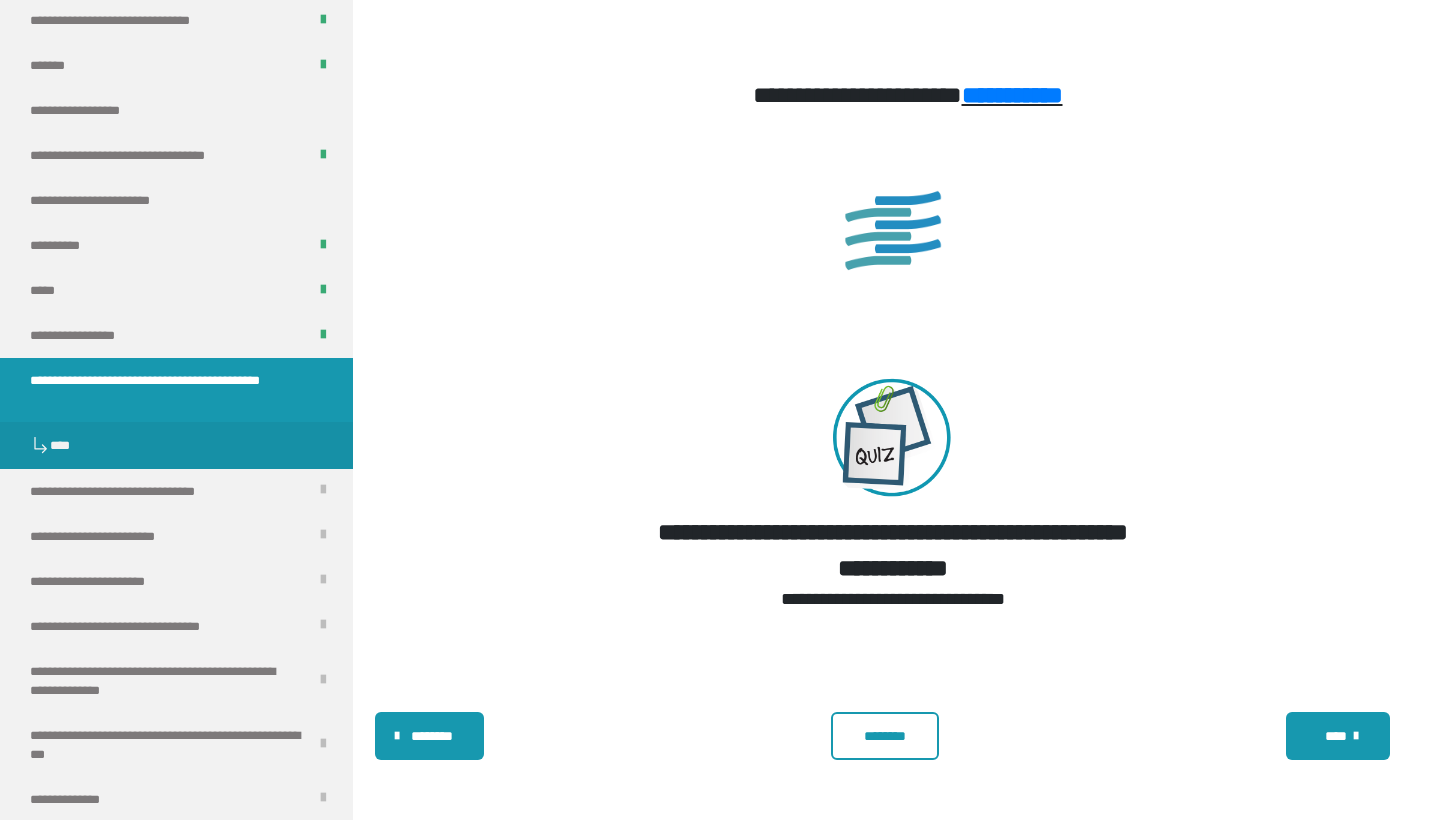 click on "********" at bounding box center (885, 736) 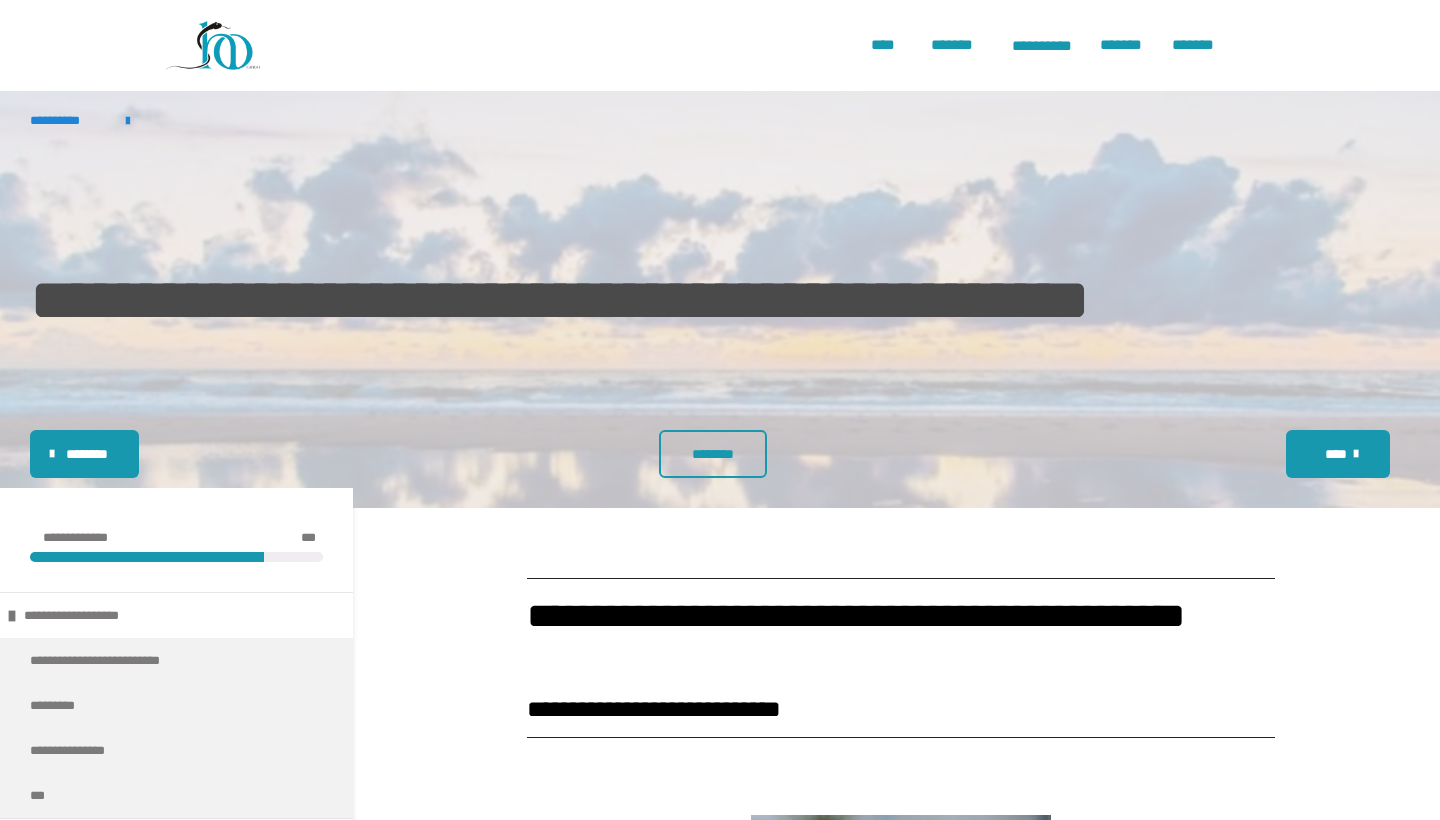 scroll, scrollTop: 0, scrollLeft: 0, axis: both 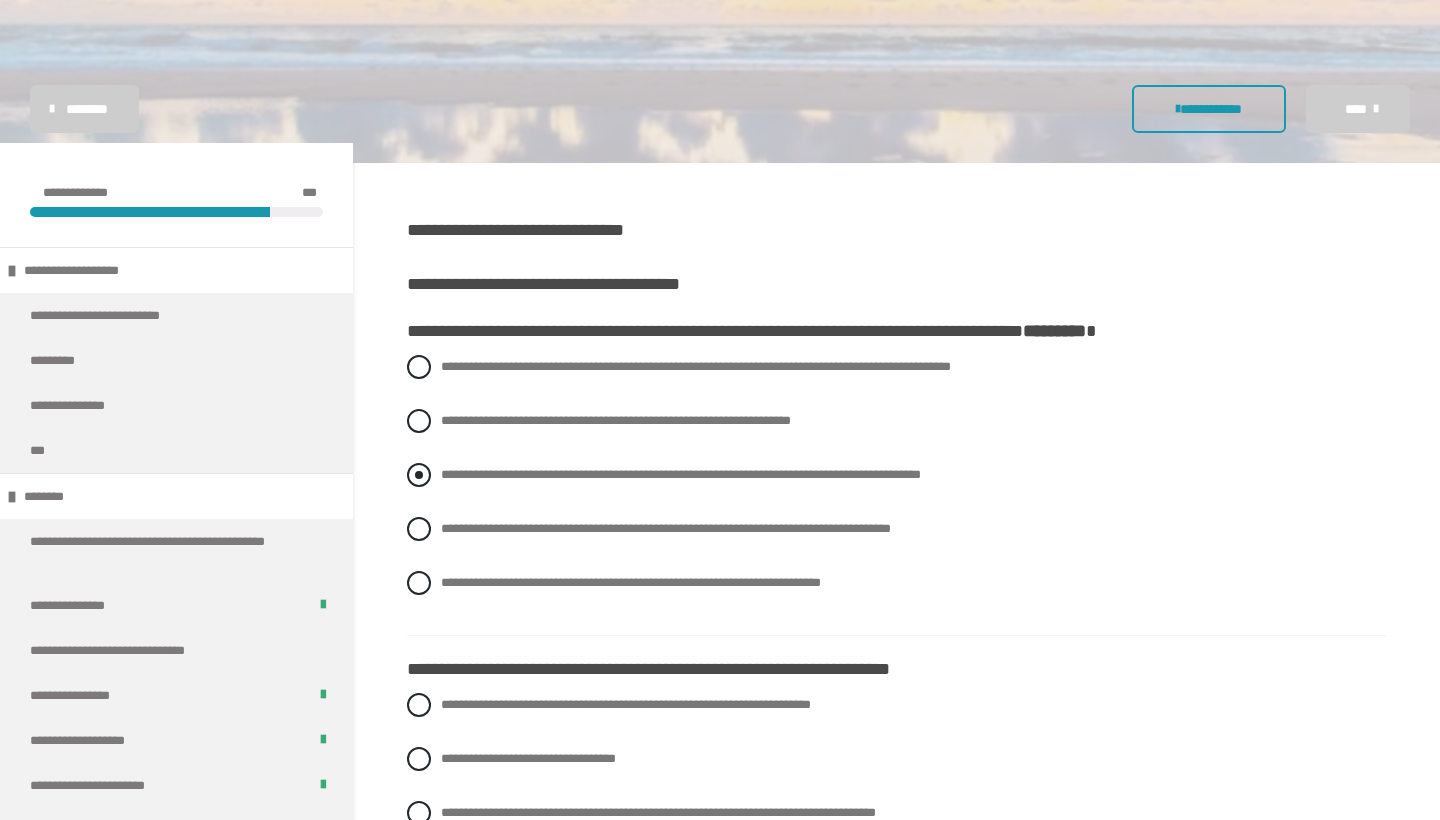 click on "**********" at bounding box center [681, 474] 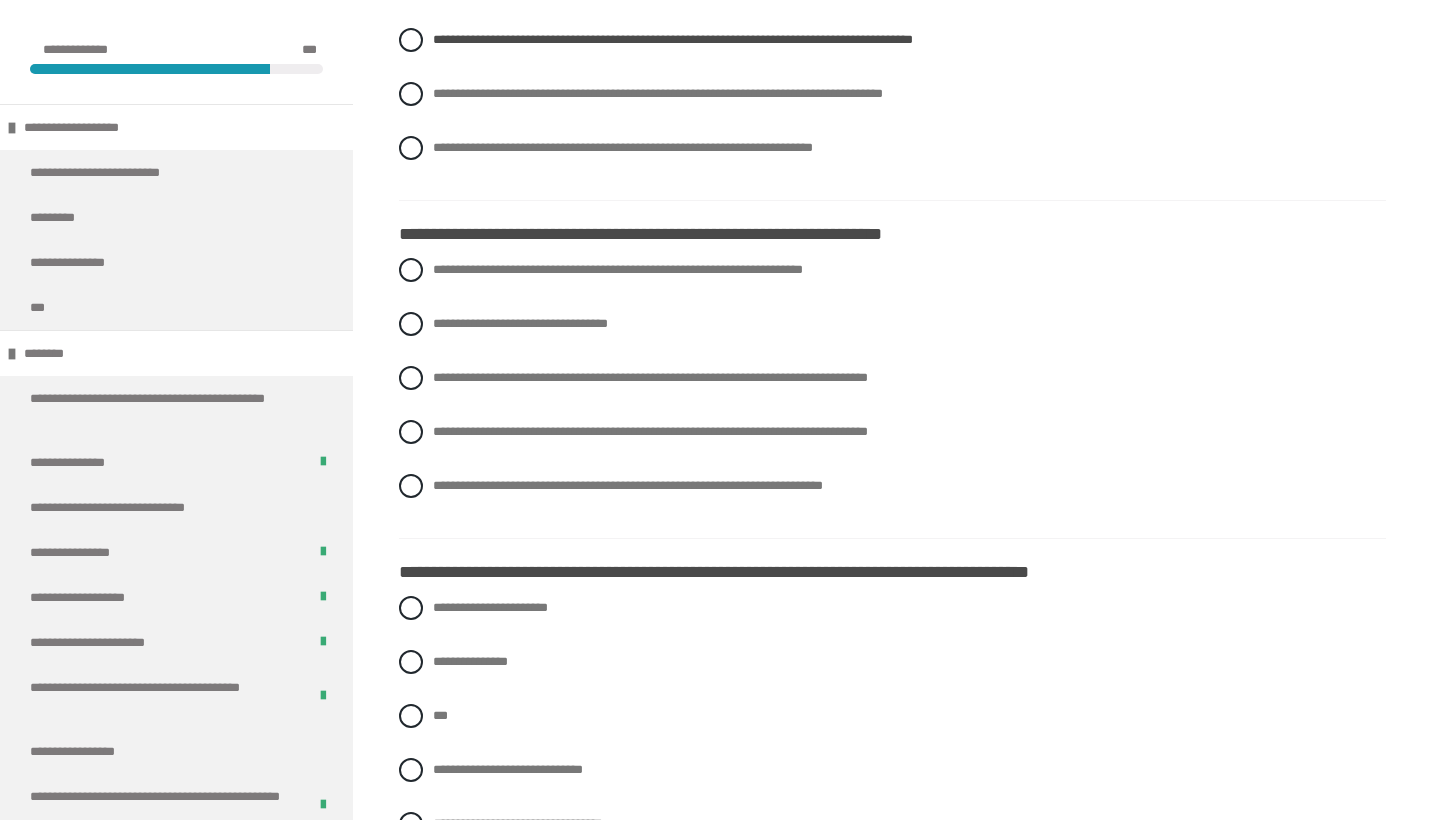 scroll, scrollTop: 782, scrollLeft: 0, axis: vertical 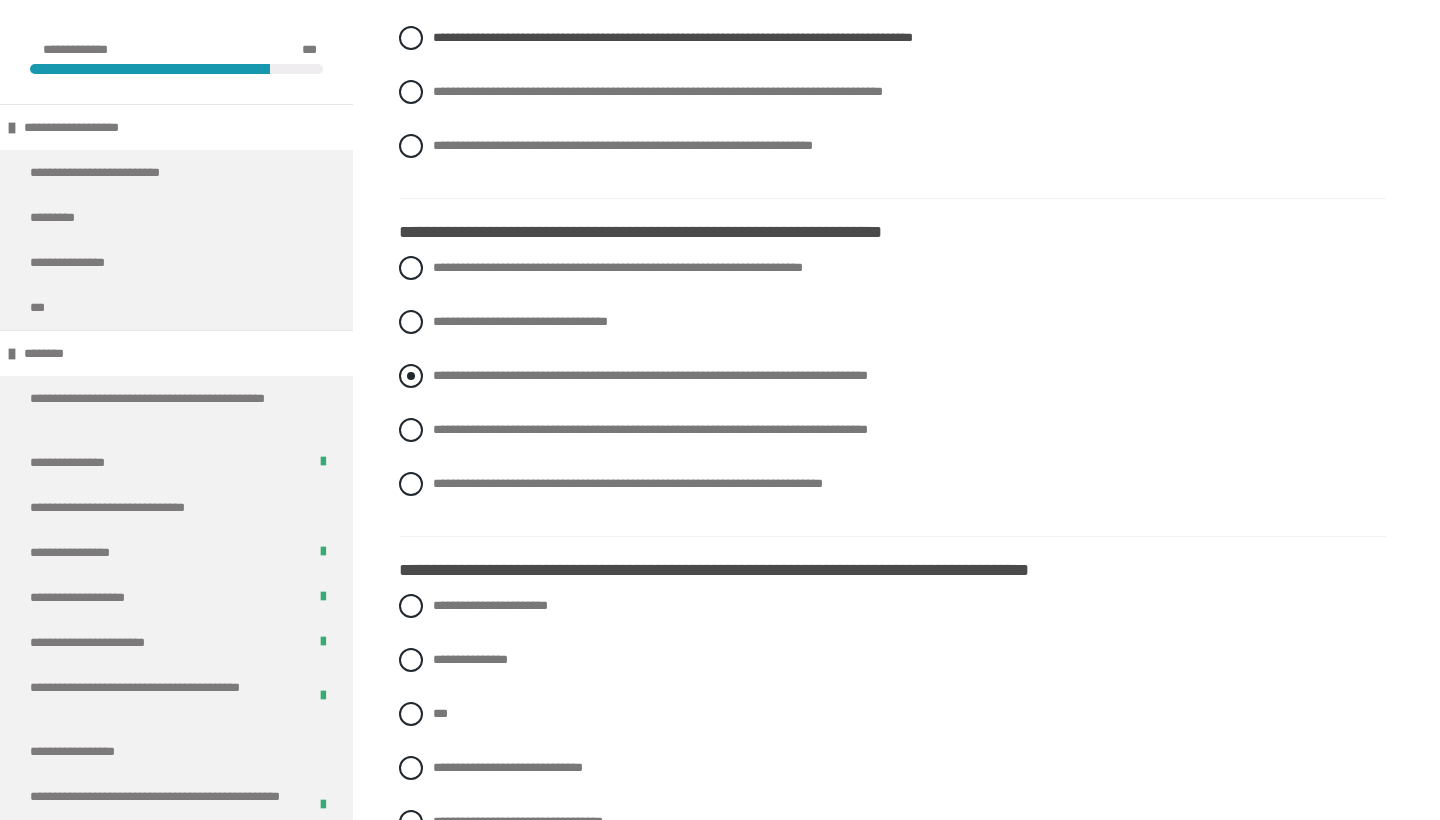 click on "**********" at bounding box center [650, 375] 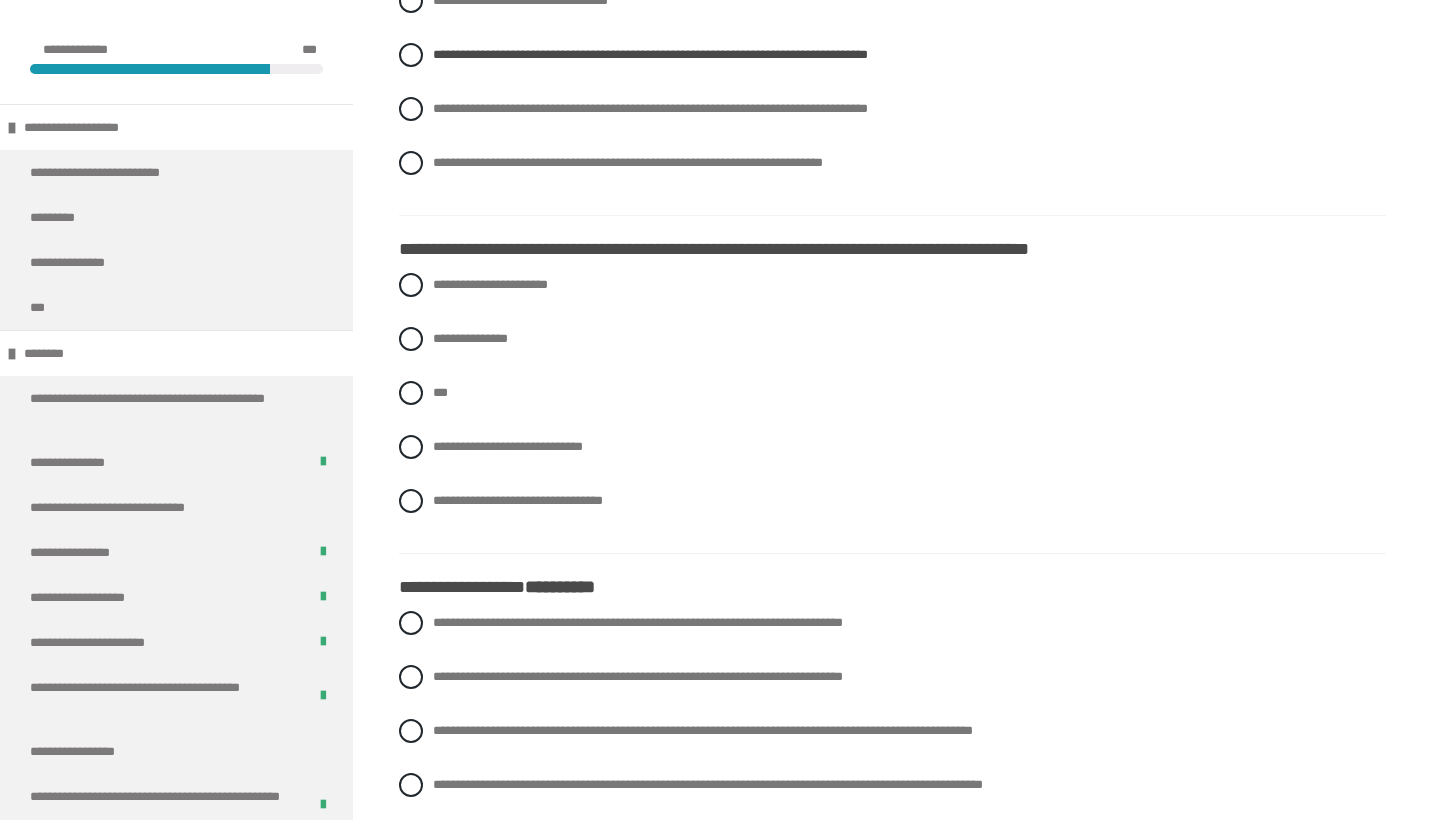 scroll, scrollTop: 1104, scrollLeft: 0, axis: vertical 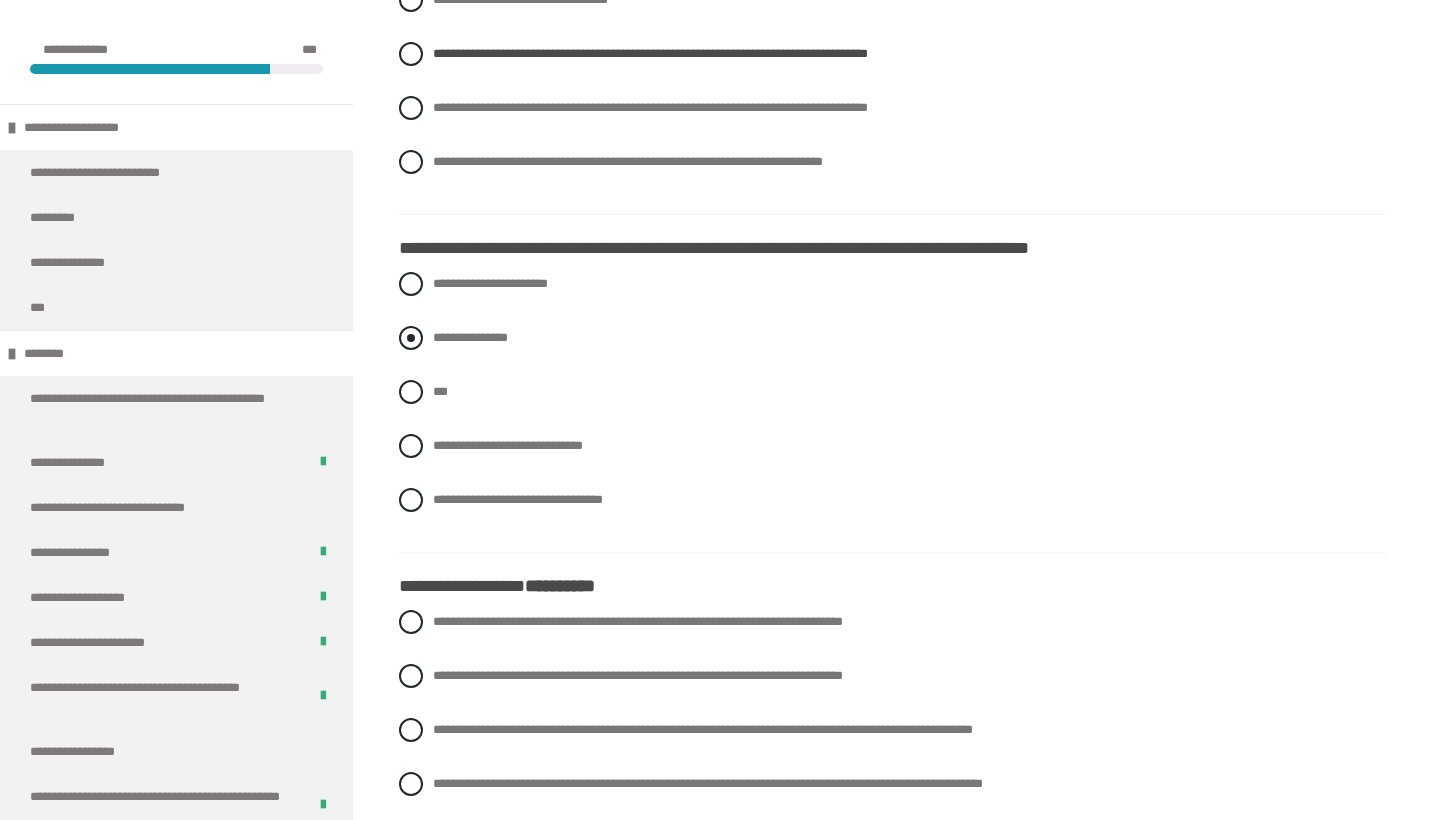 click on "**********" at bounding box center [470, 337] 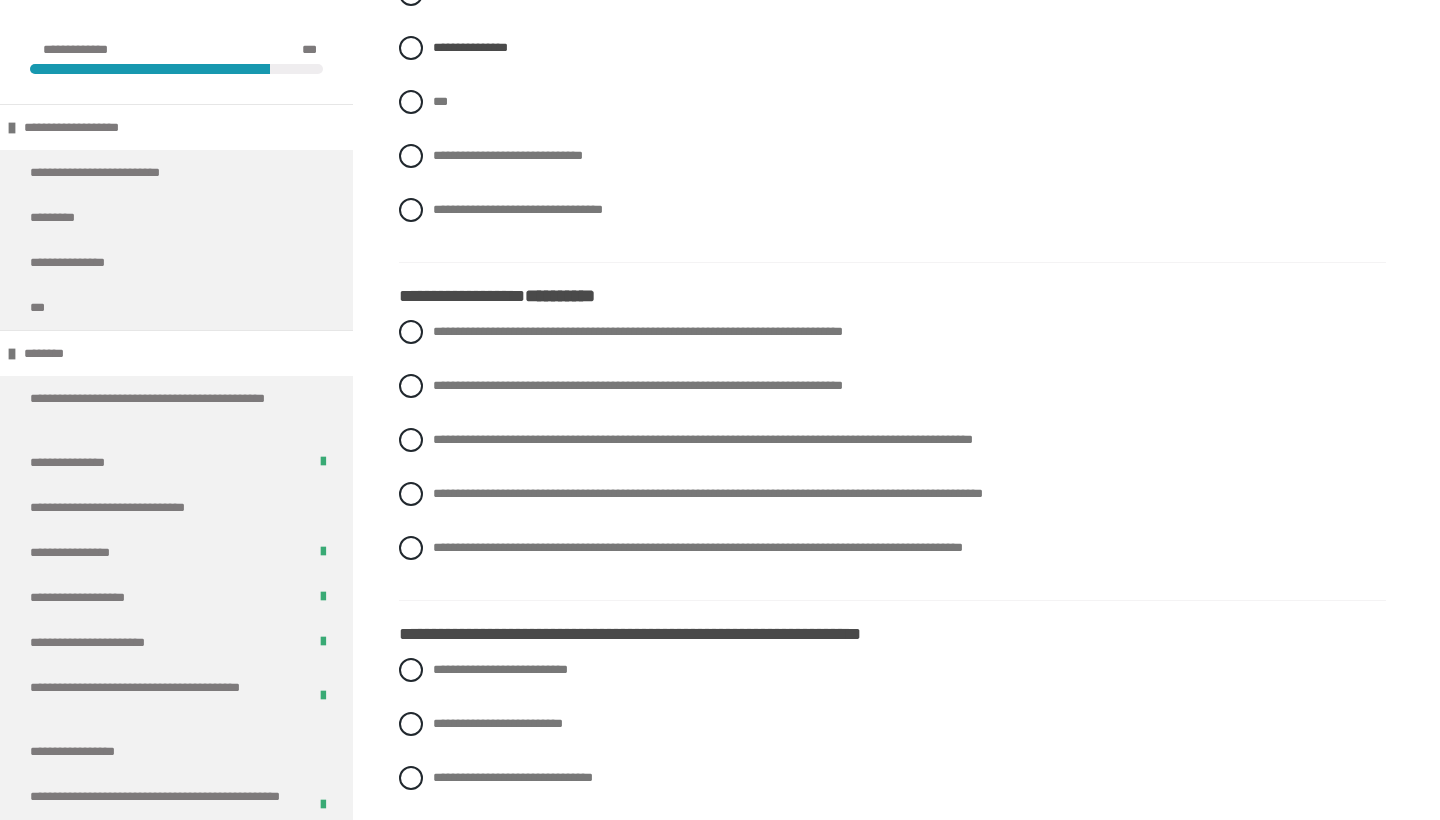 scroll, scrollTop: 1400, scrollLeft: 0, axis: vertical 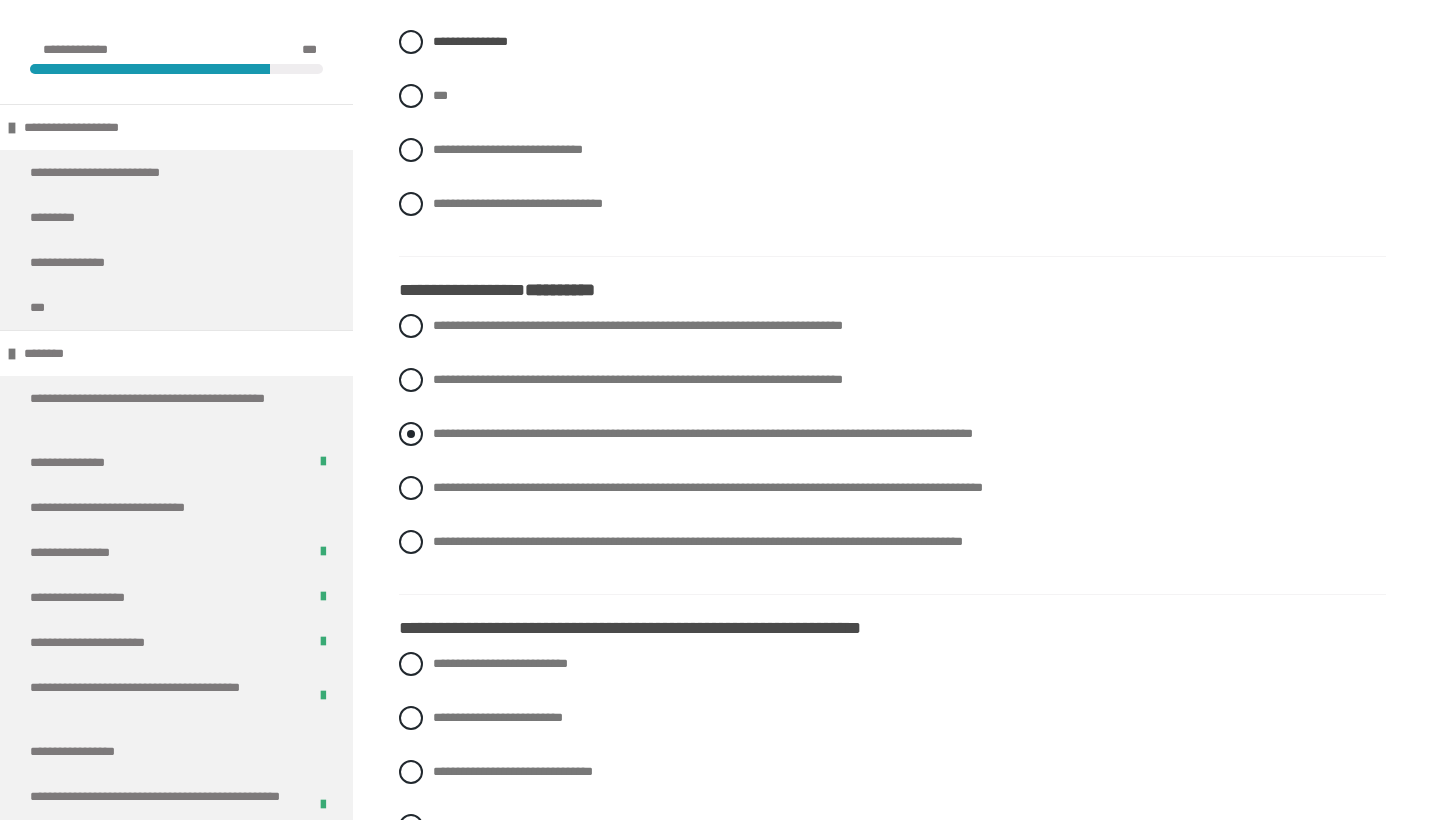 click on "**********" at bounding box center (703, 433) 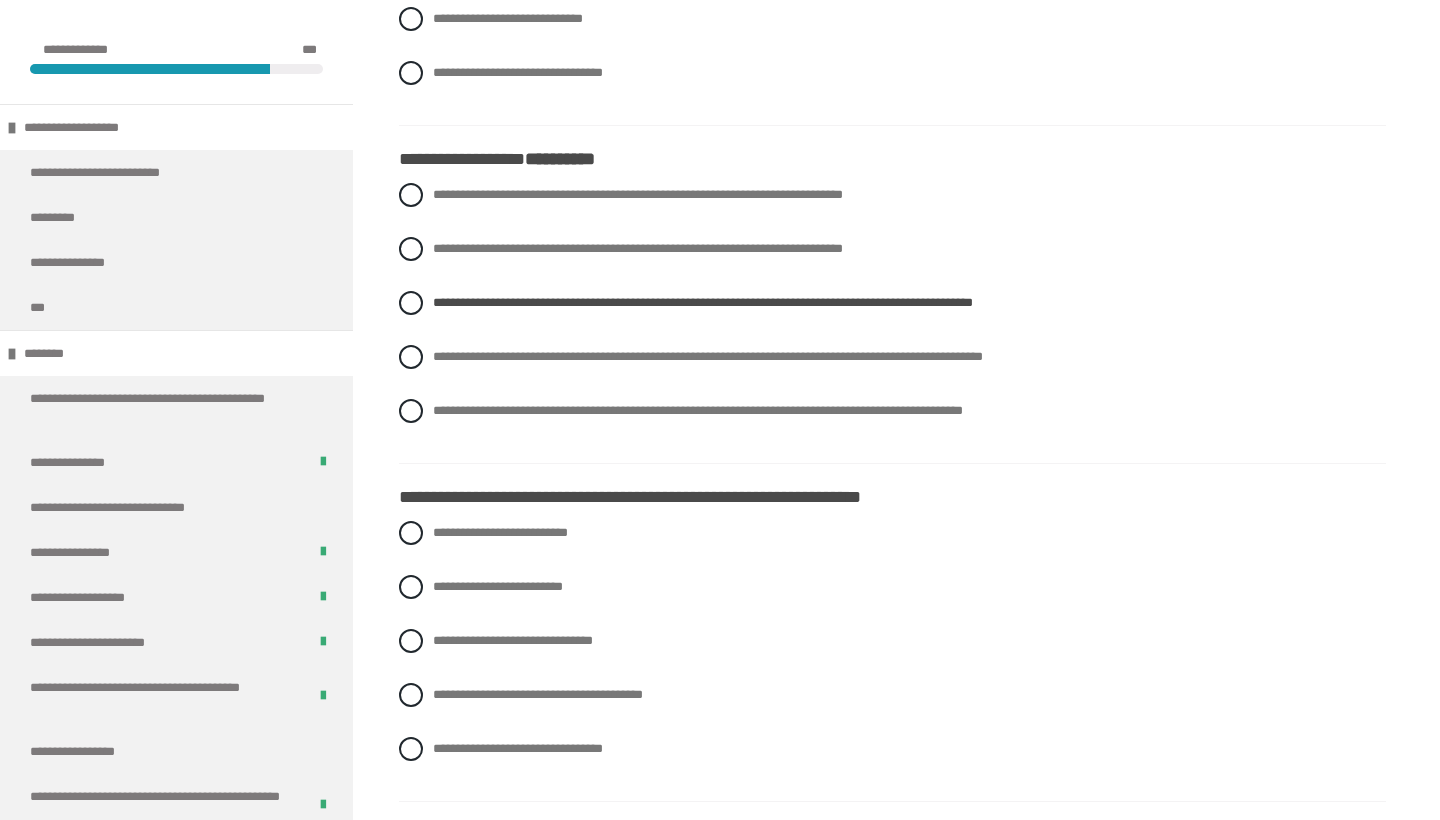 scroll, scrollTop: 1569, scrollLeft: 0, axis: vertical 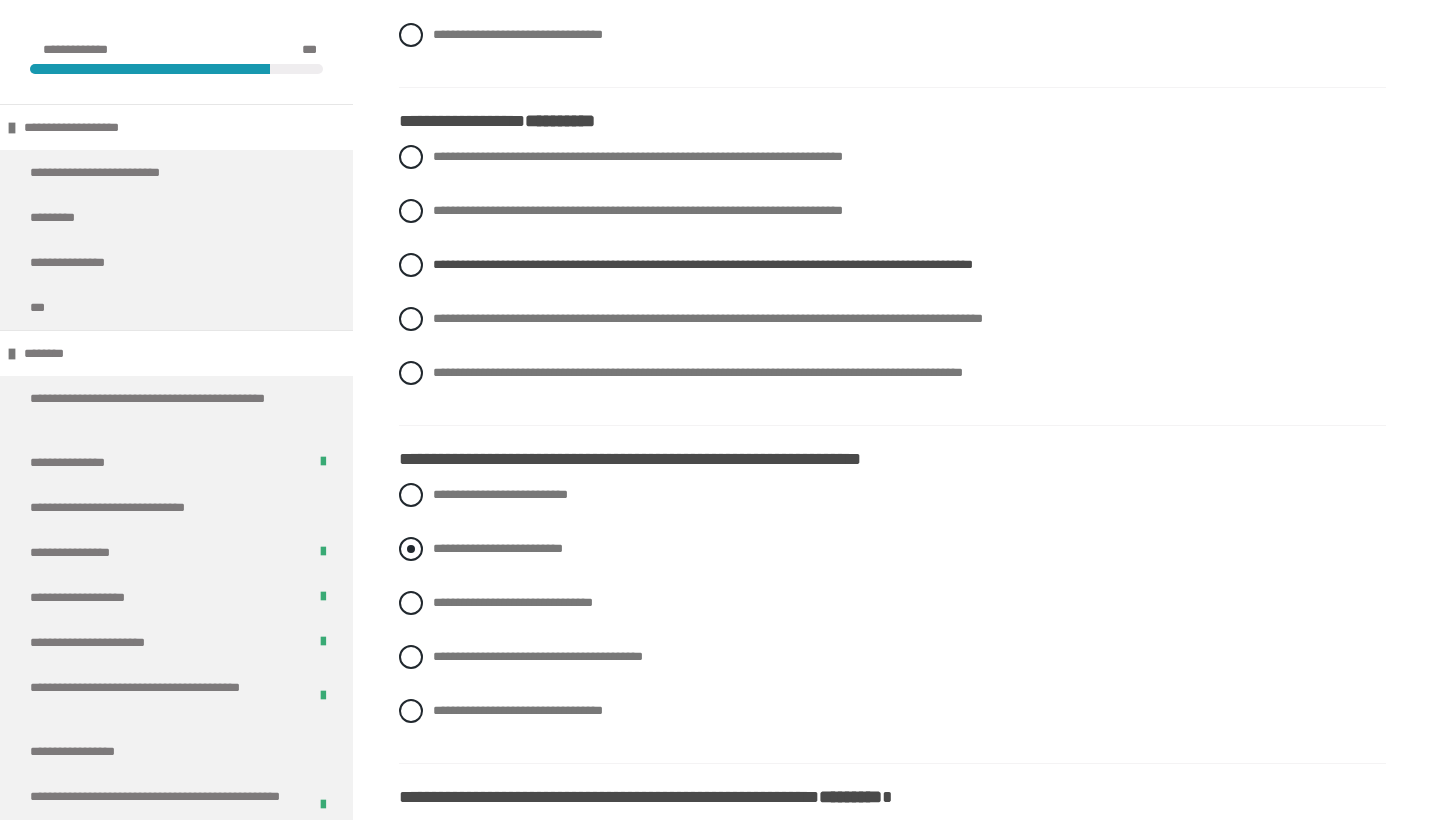 click on "**********" at bounding box center [498, 548] 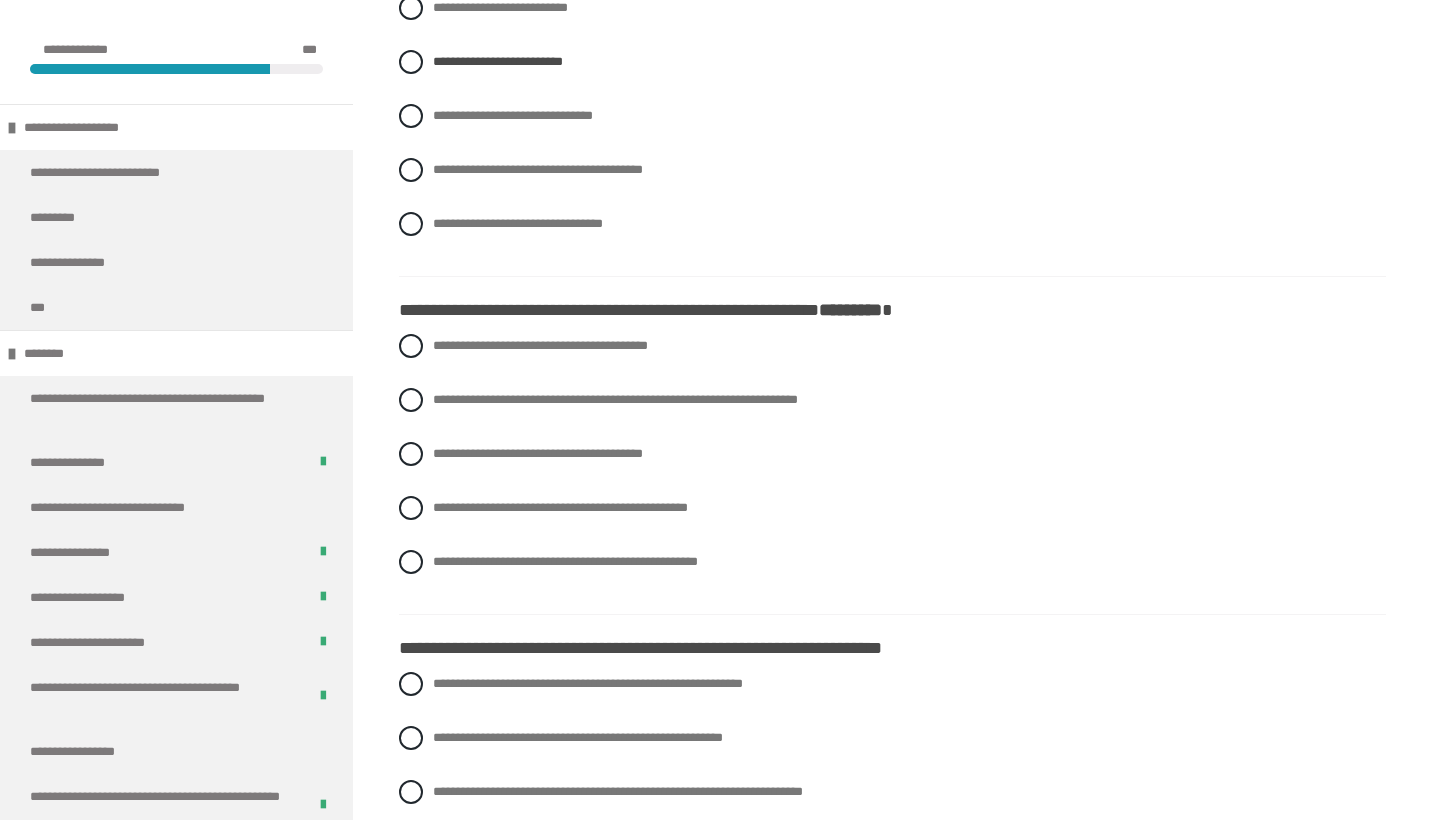 scroll, scrollTop: 2057, scrollLeft: 0, axis: vertical 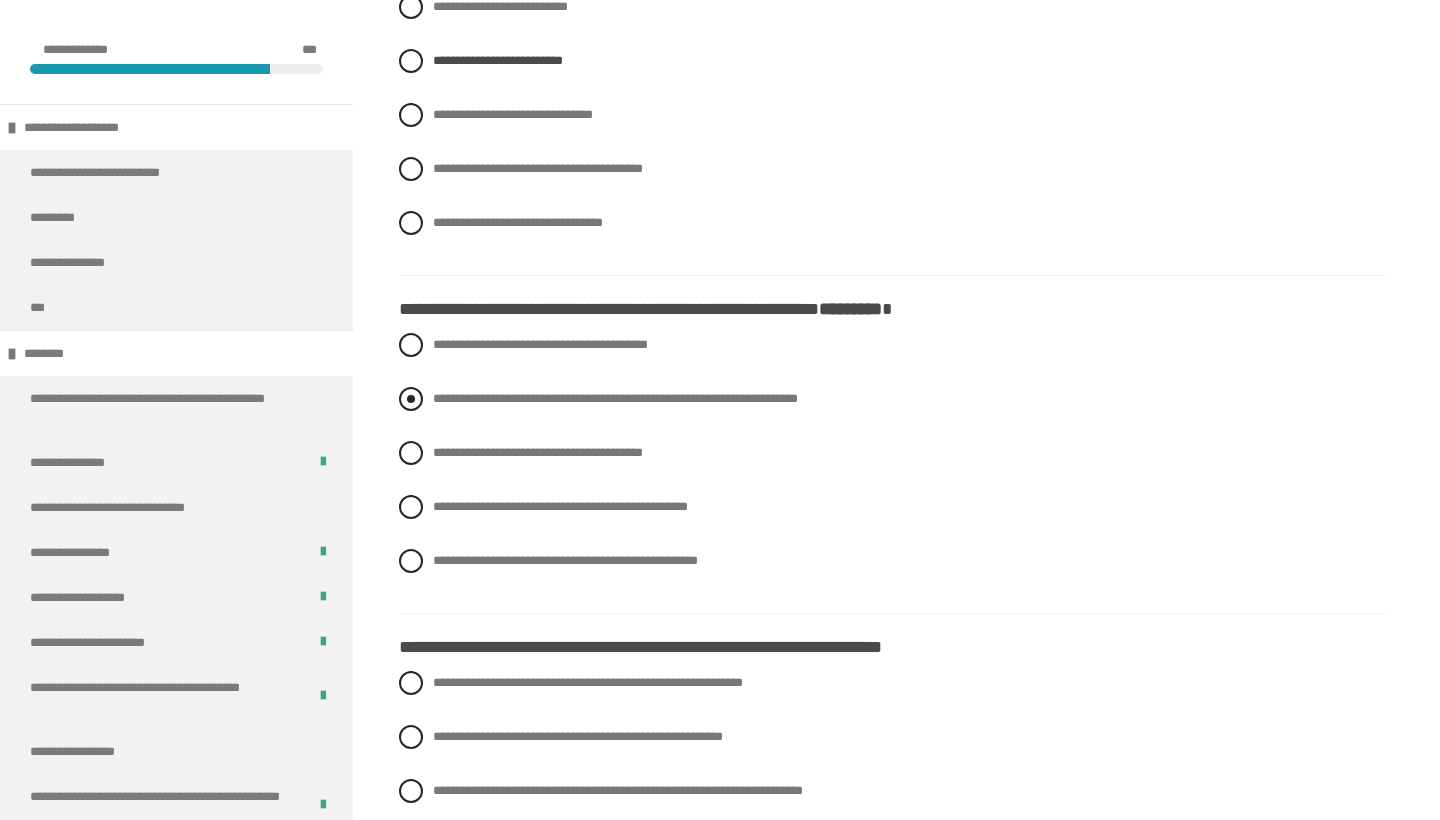 click on "**********" at bounding box center (615, 398) 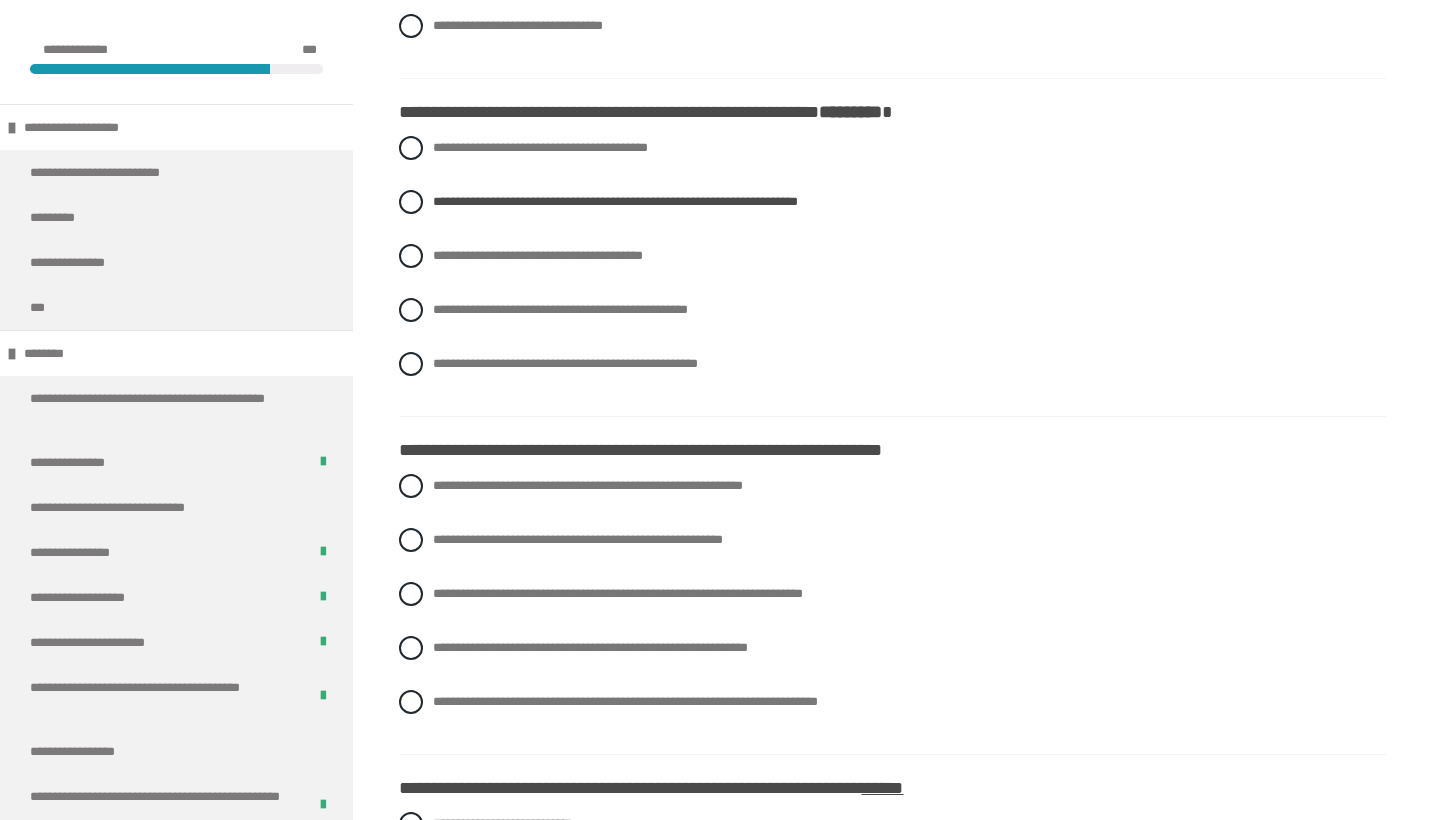 scroll, scrollTop: 2260, scrollLeft: 0, axis: vertical 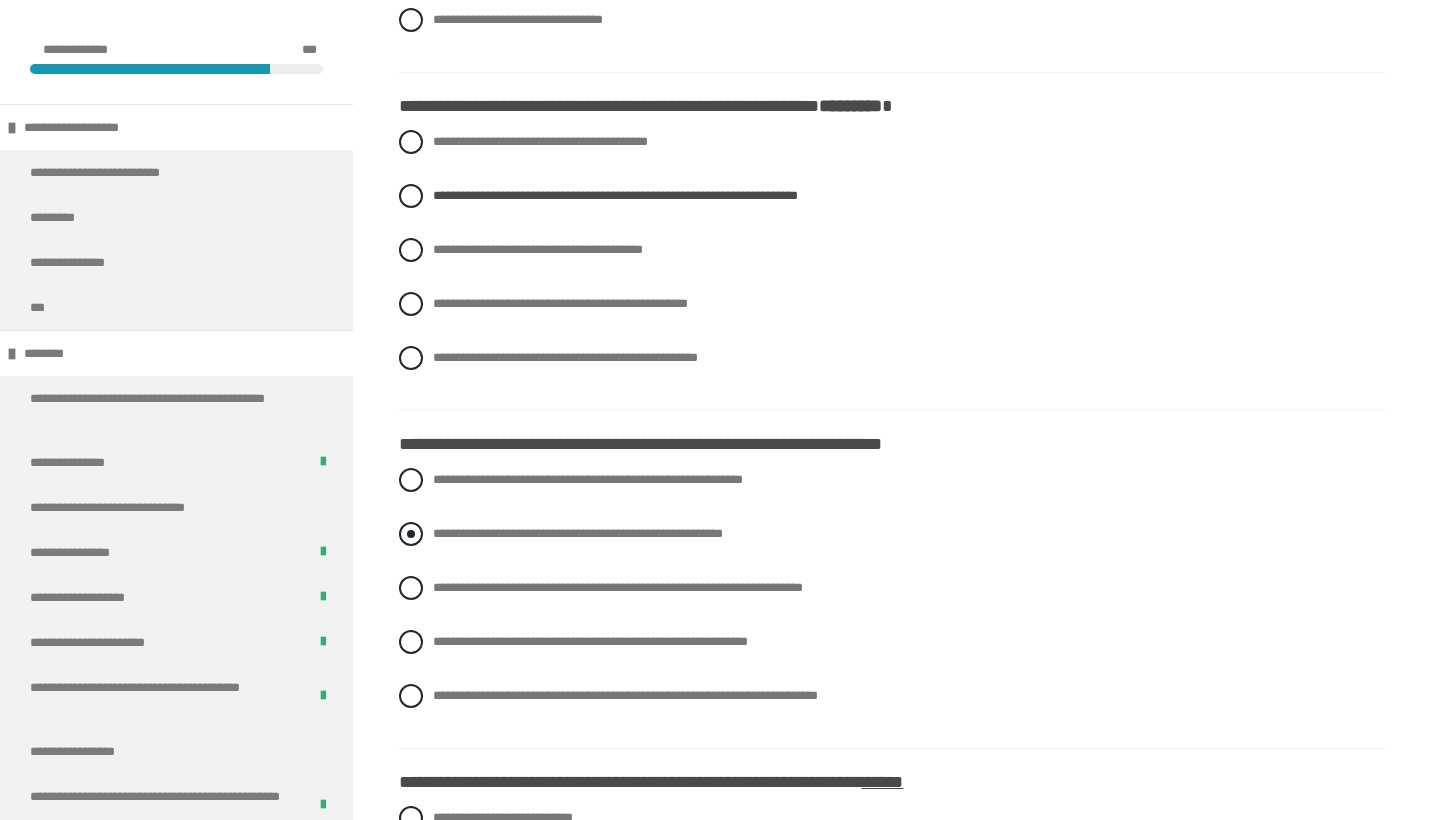 click on "**********" at bounding box center [578, 533] 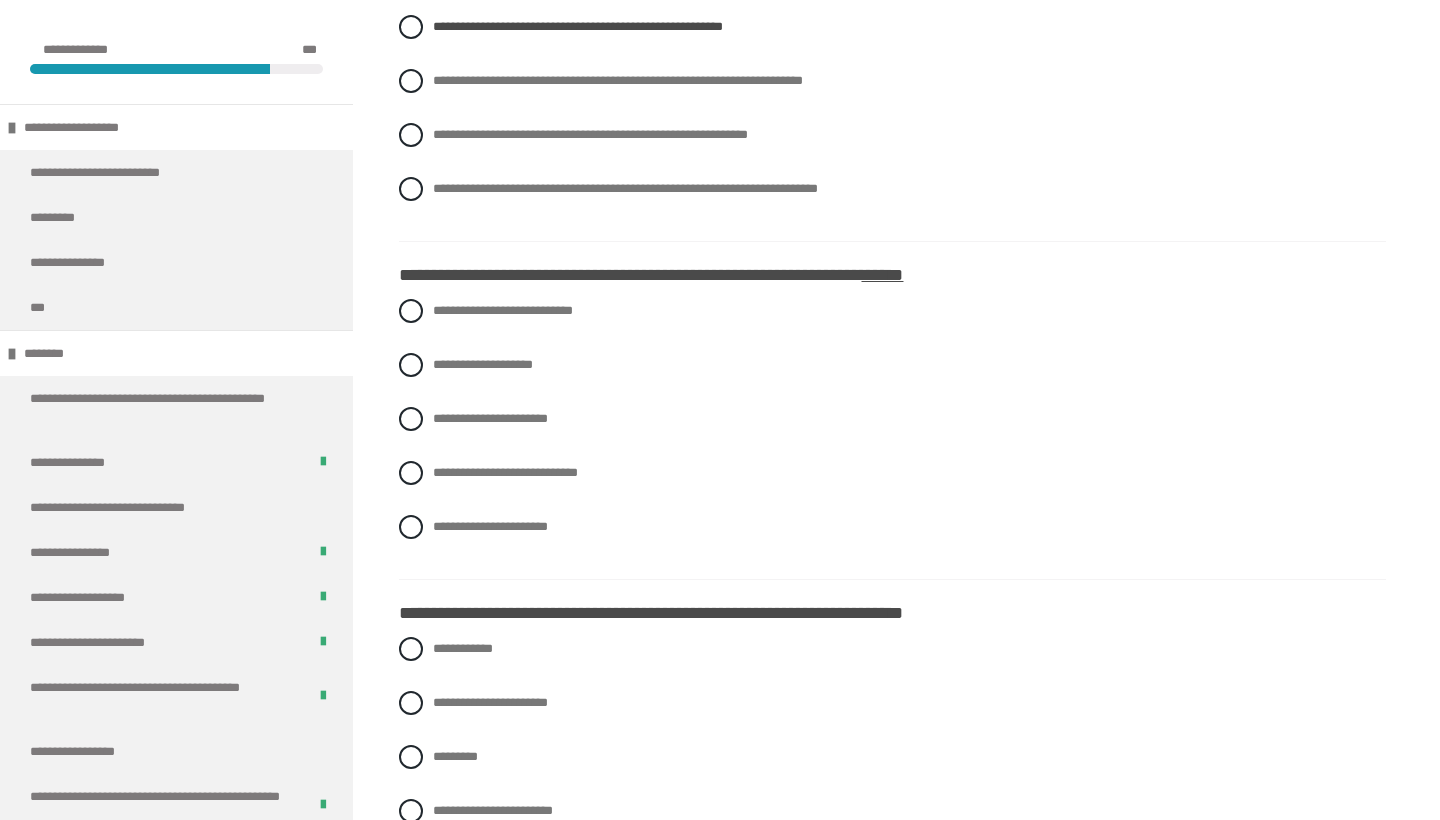 scroll, scrollTop: 2798, scrollLeft: 0, axis: vertical 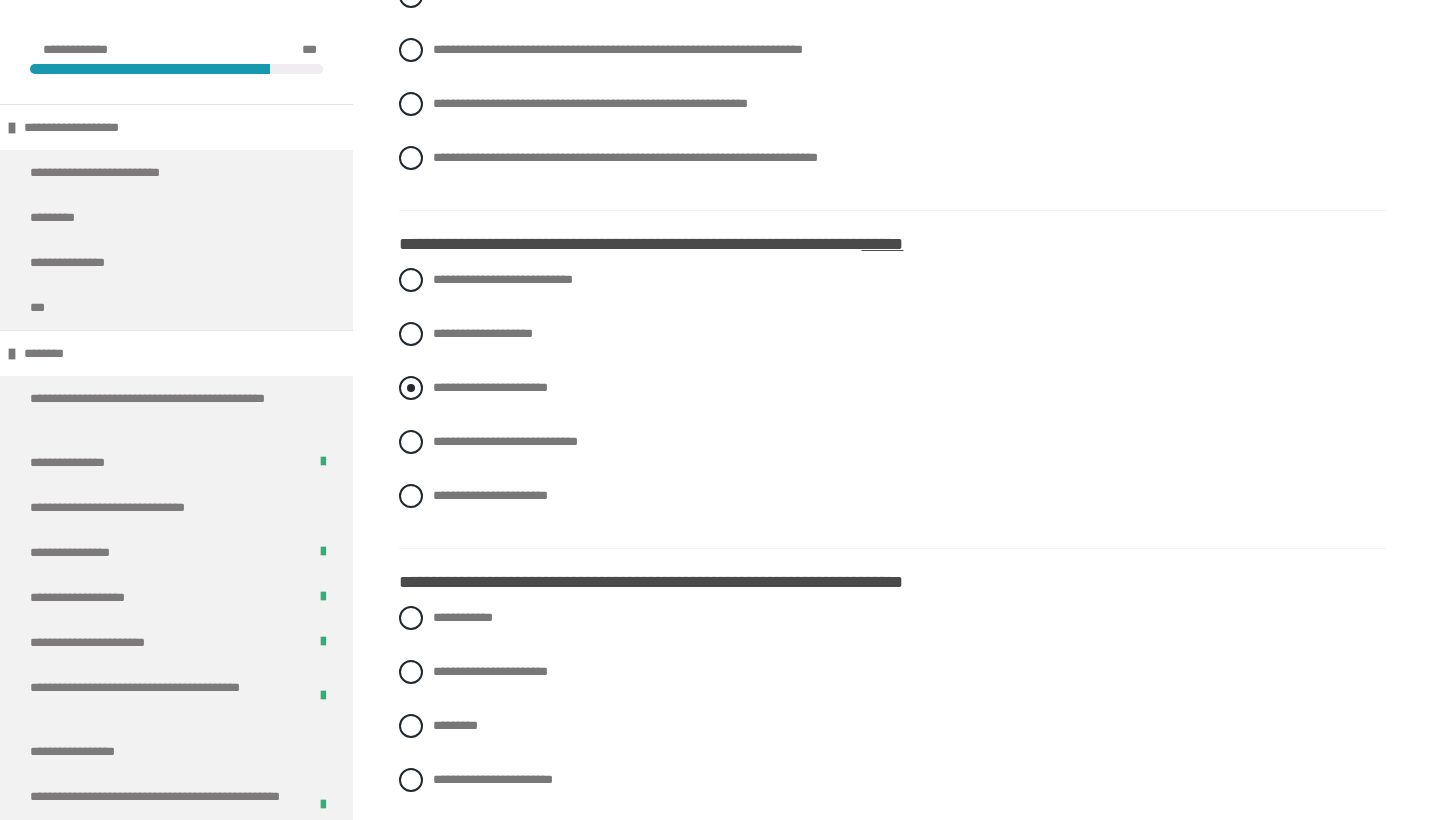 click on "**********" at bounding box center [490, 387] 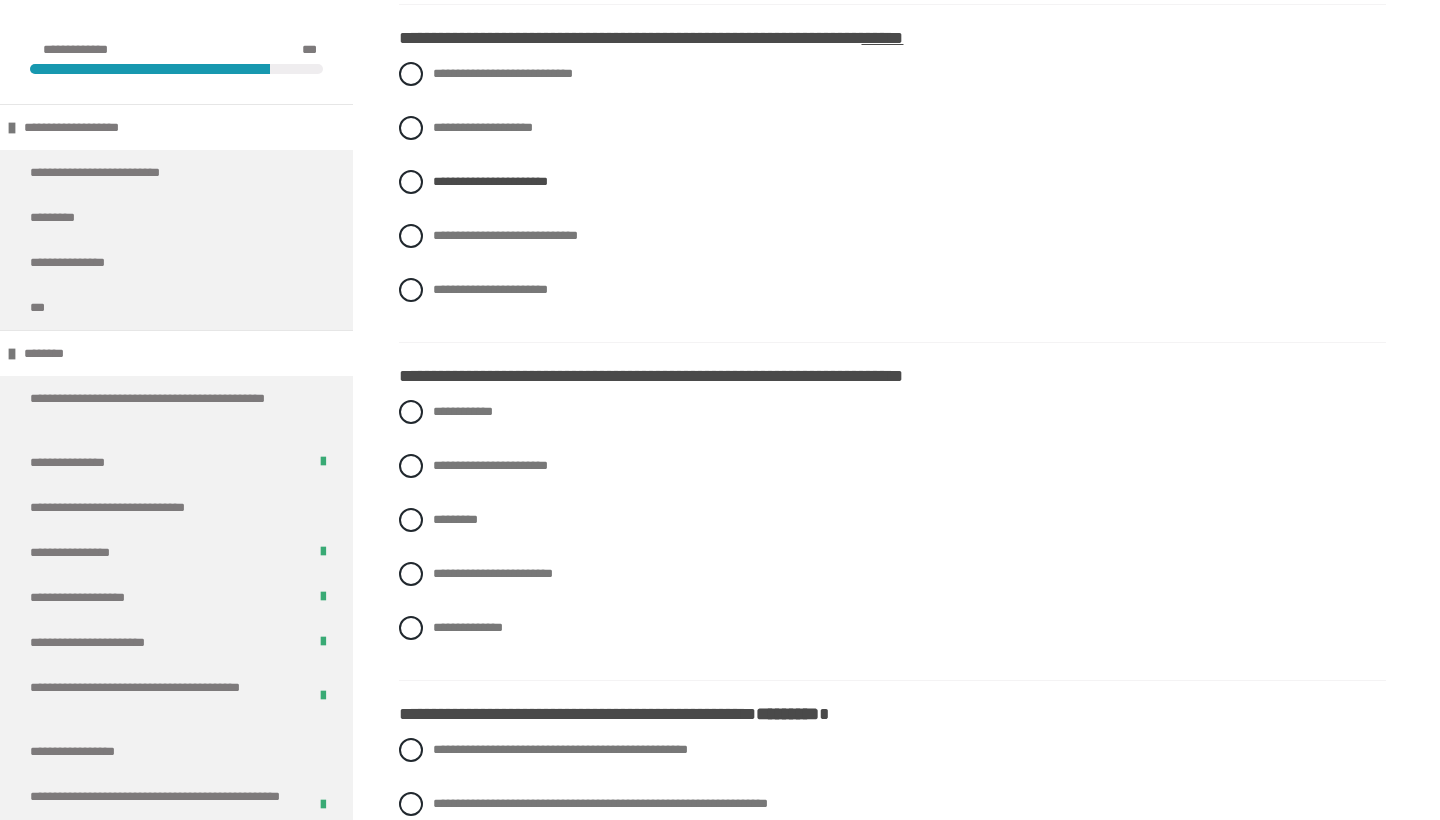 scroll, scrollTop: 3043, scrollLeft: 0, axis: vertical 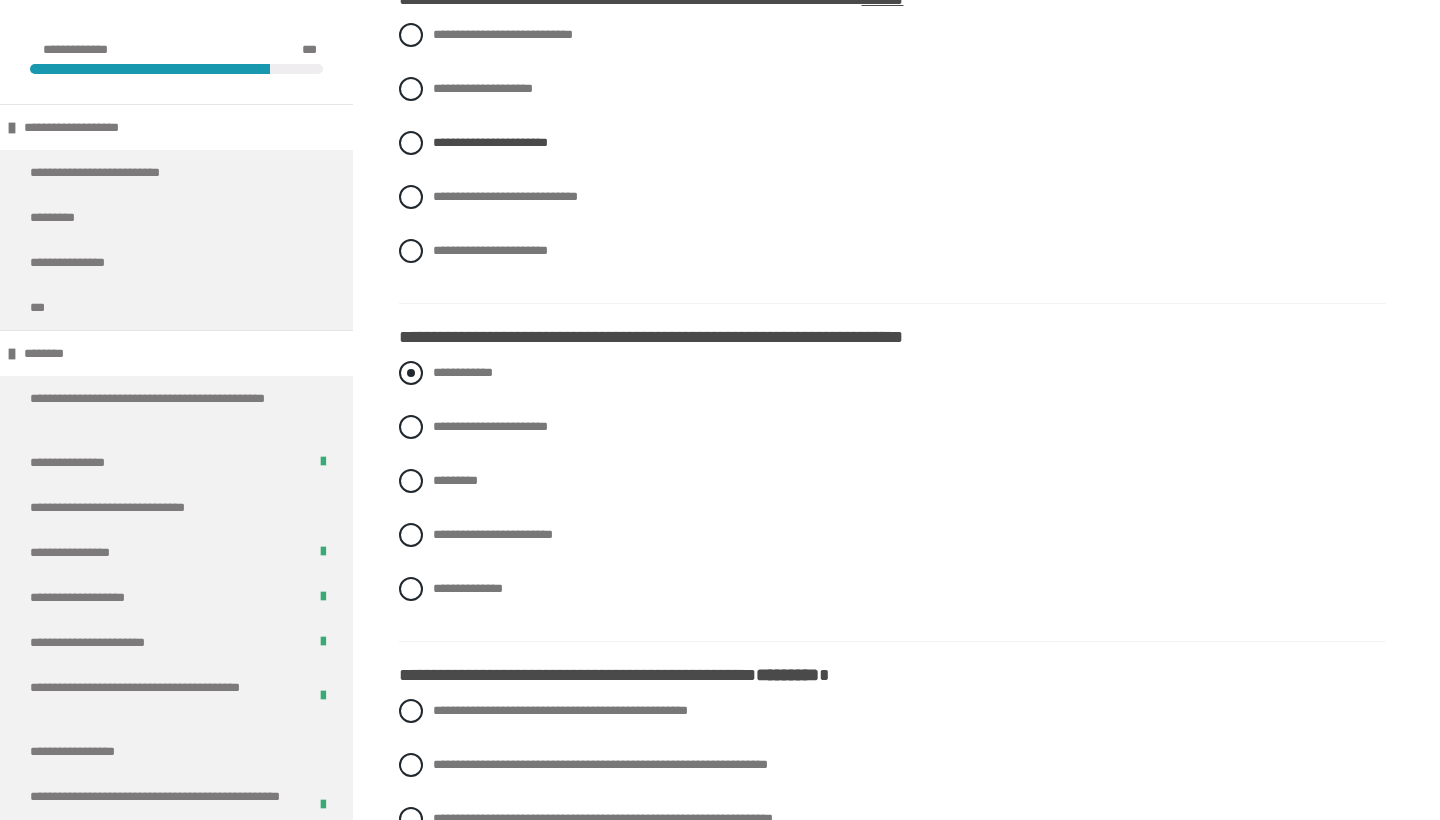 click on "**********" at bounding box center [463, 372] 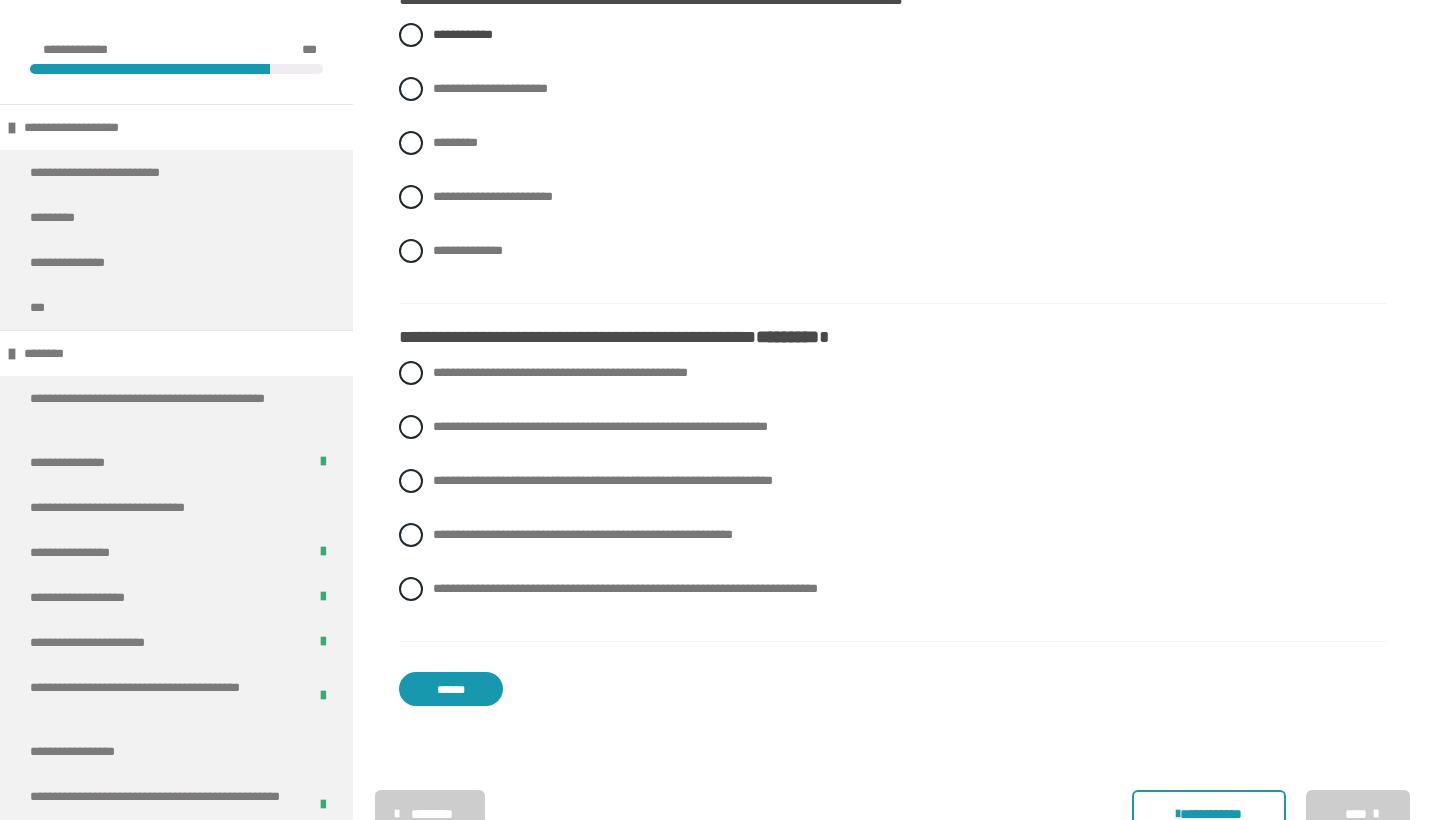 scroll, scrollTop: 3382, scrollLeft: 0, axis: vertical 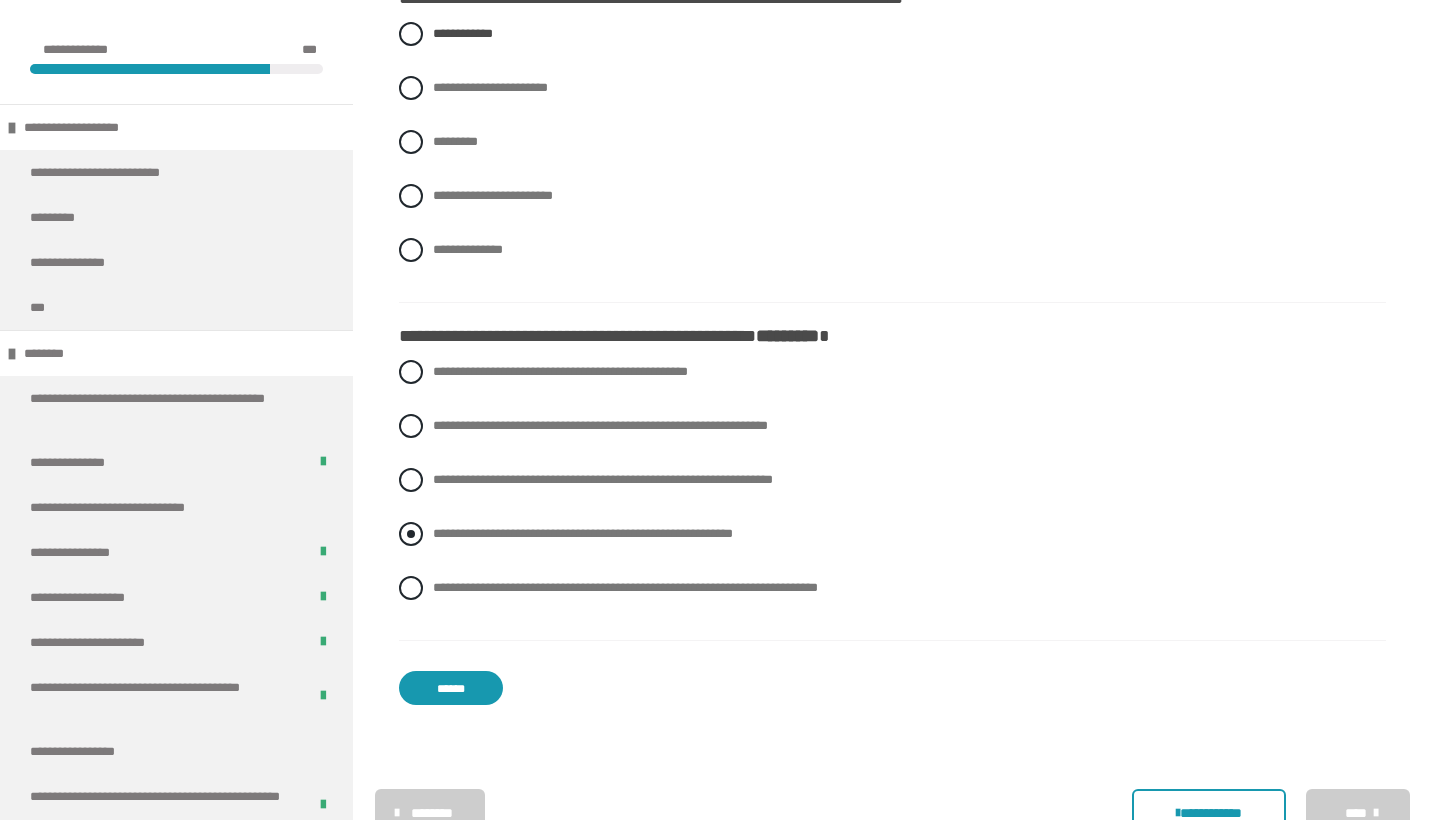 click on "**********" at bounding box center (583, 533) 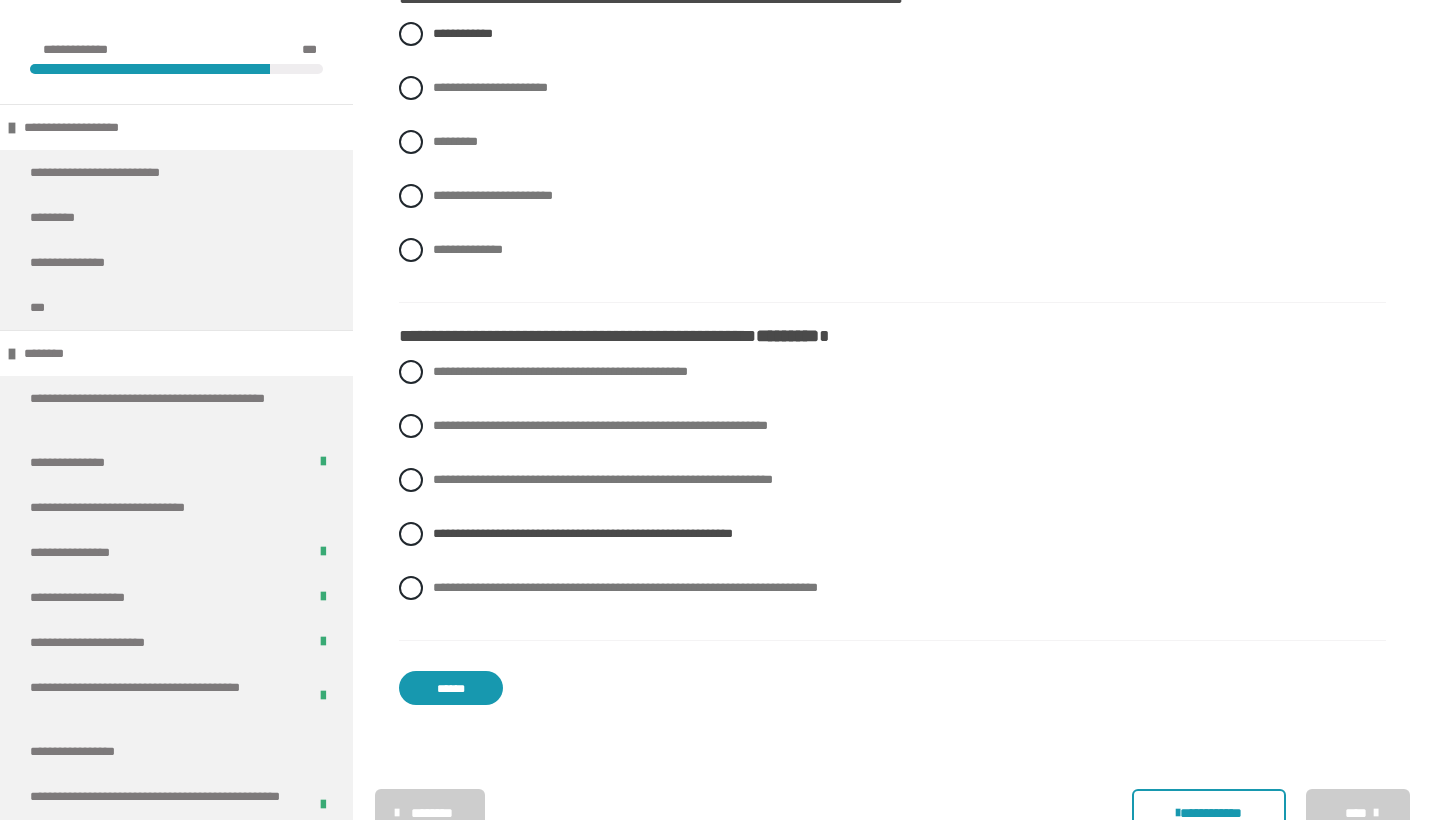 click on "******" at bounding box center (451, 688) 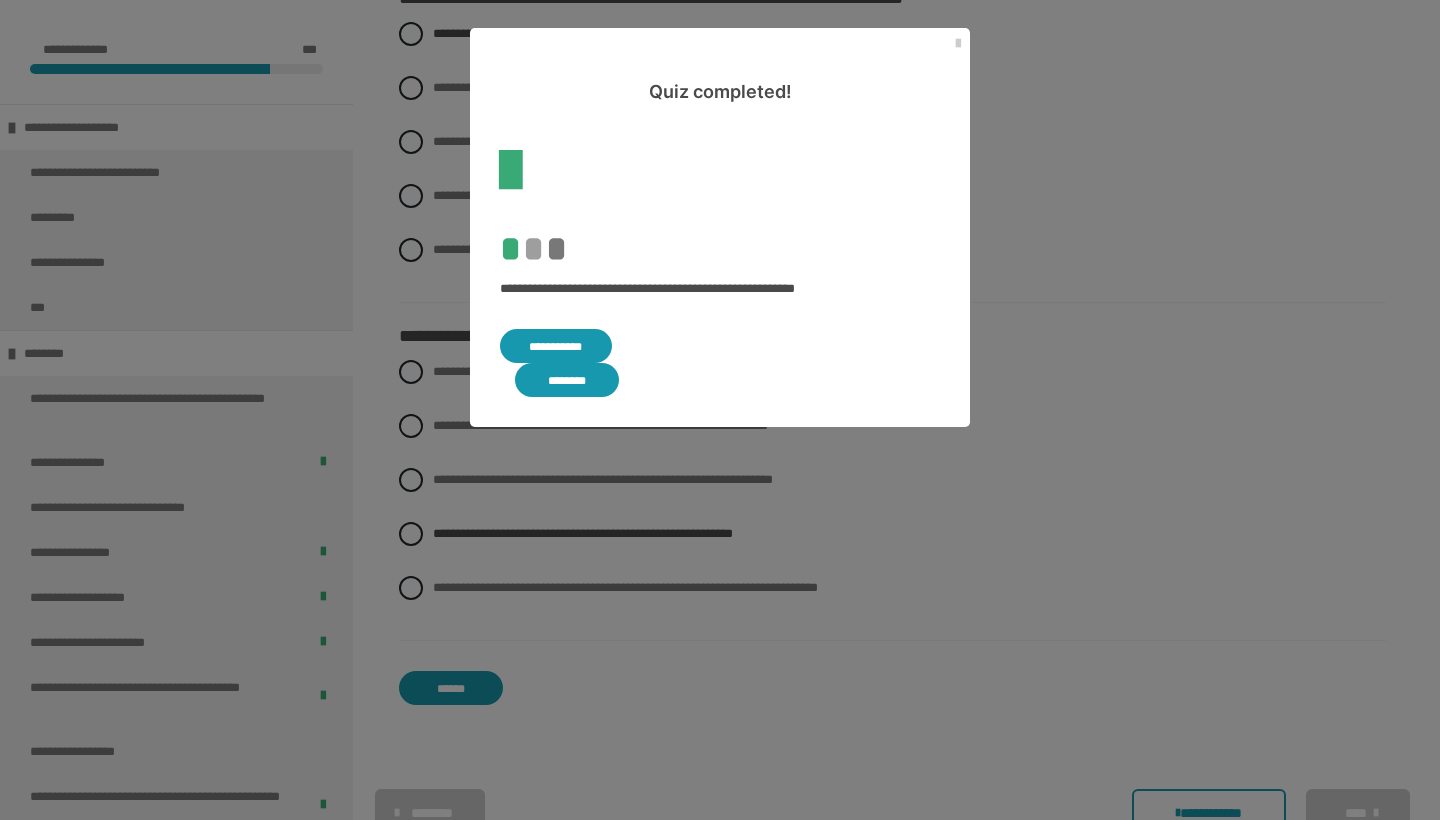 scroll, scrollTop: 568, scrollLeft: 0, axis: vertical 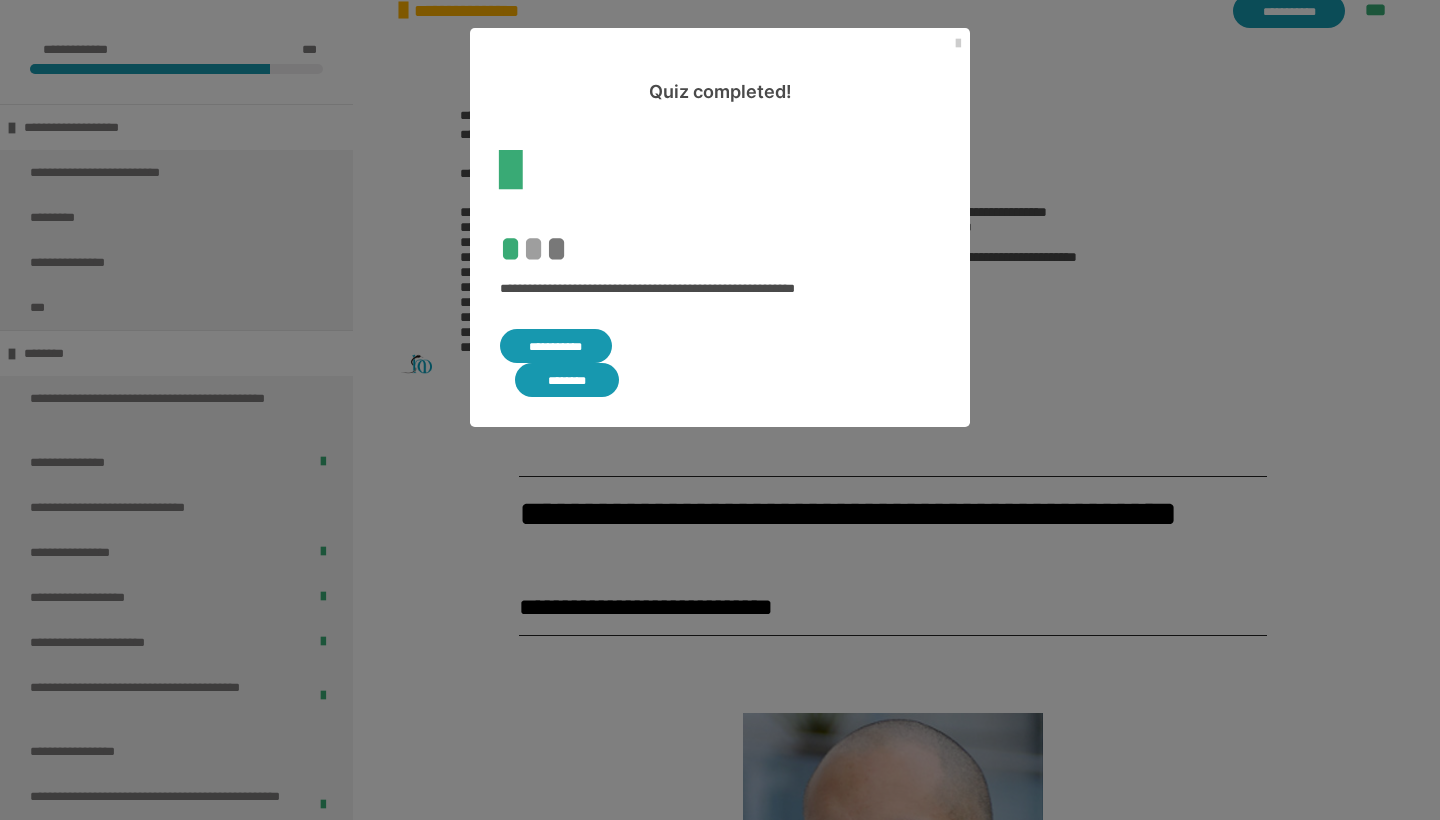 click on "**********" at bounding box center (720, 410) 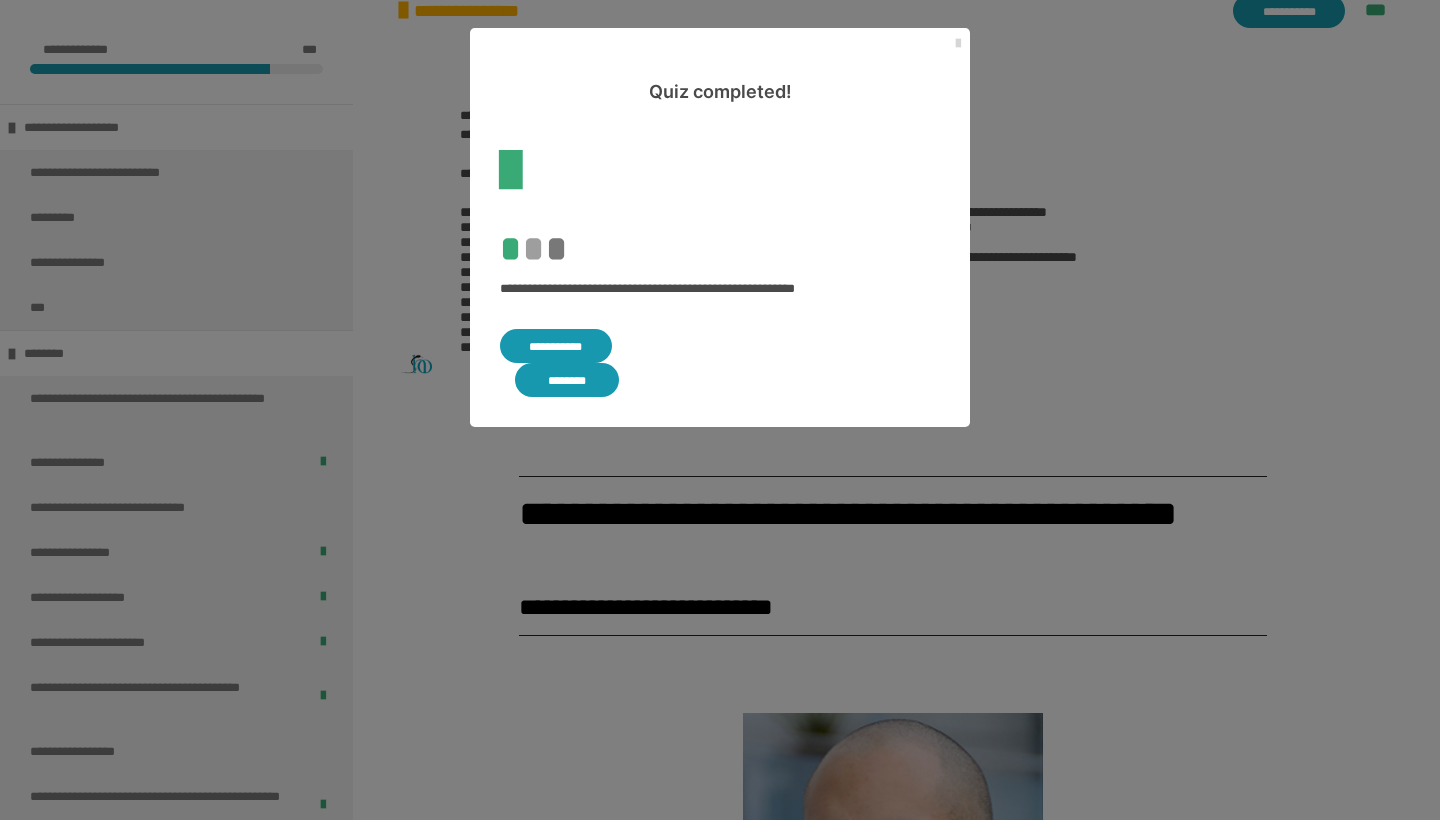 click at bounding box center (958, 44) 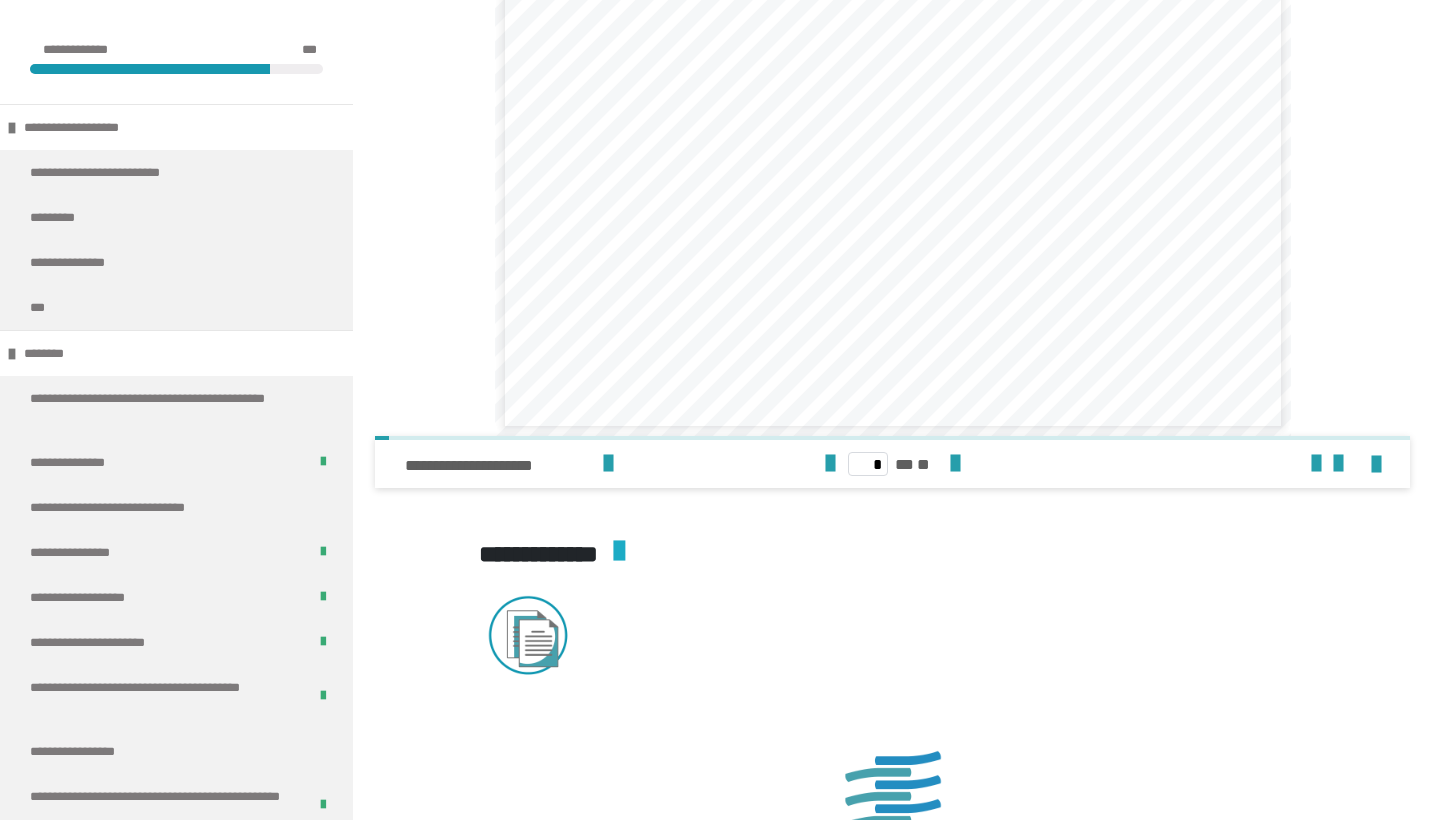 scroll, scrollTop: 2440, scrollLeft: 0, axis: vertical 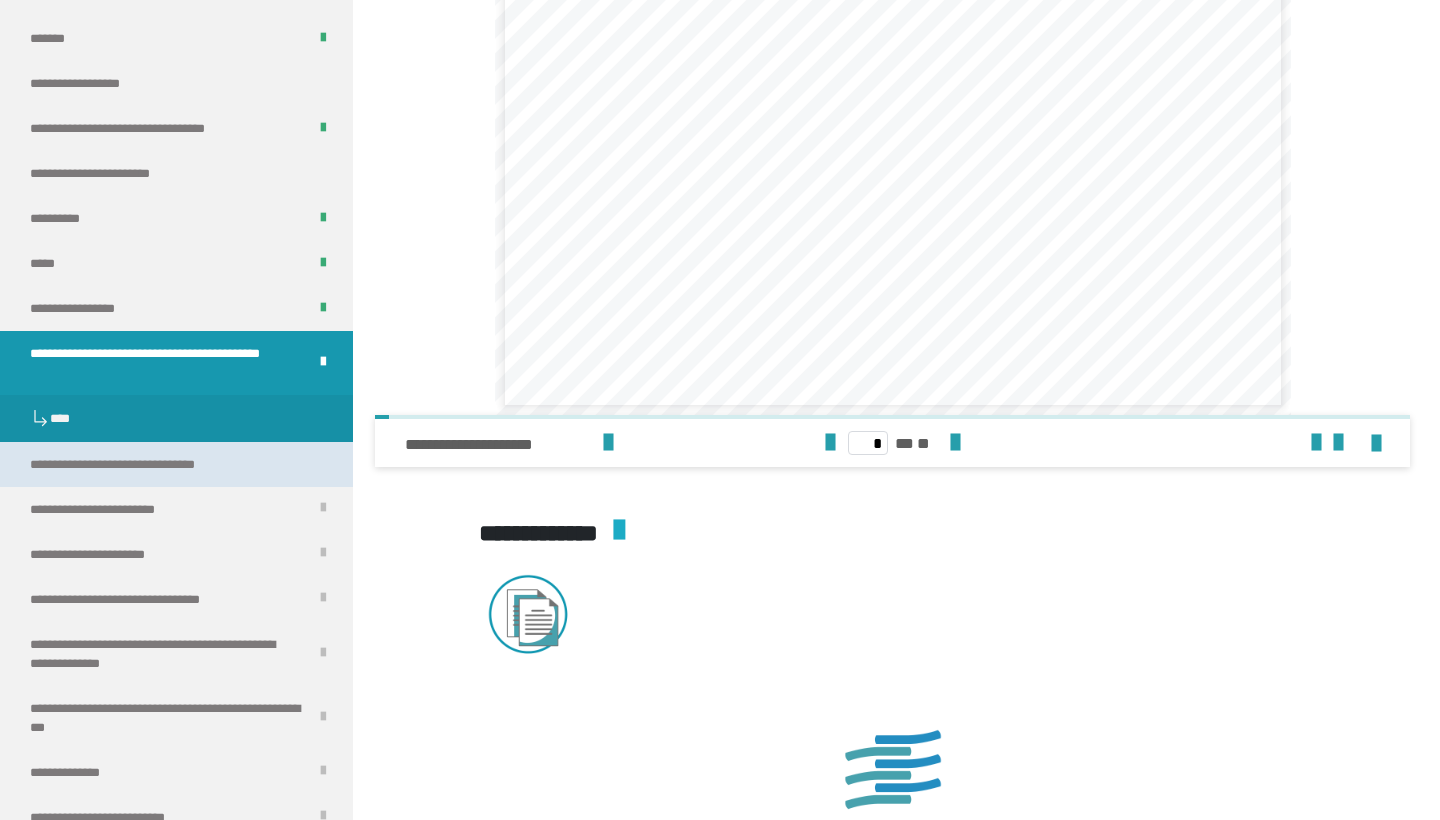 click on "**********" at bounding box center [151, 464] 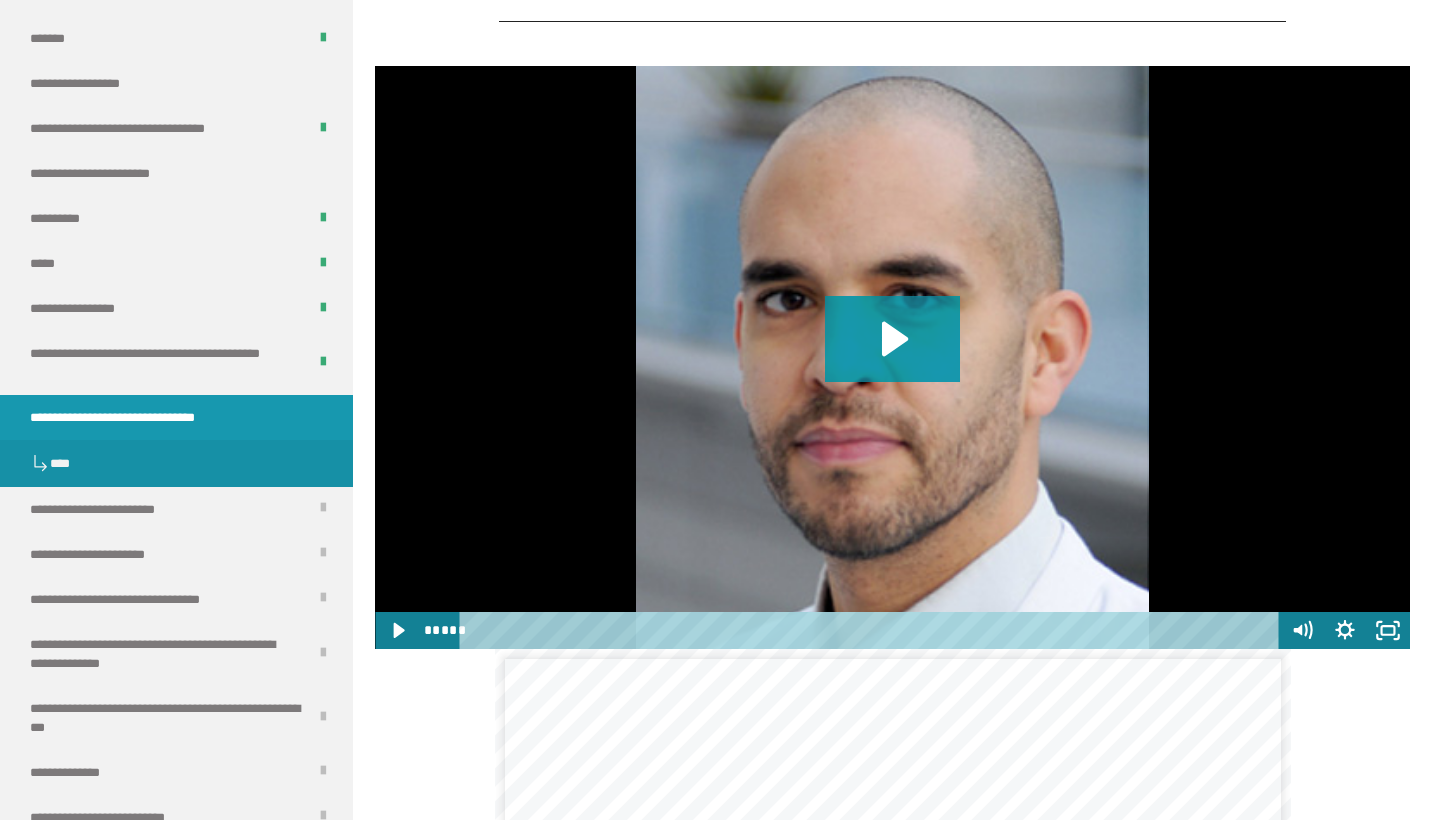 scroll, scrollTop: 3124, scrollLeft: 0, axis: vertical 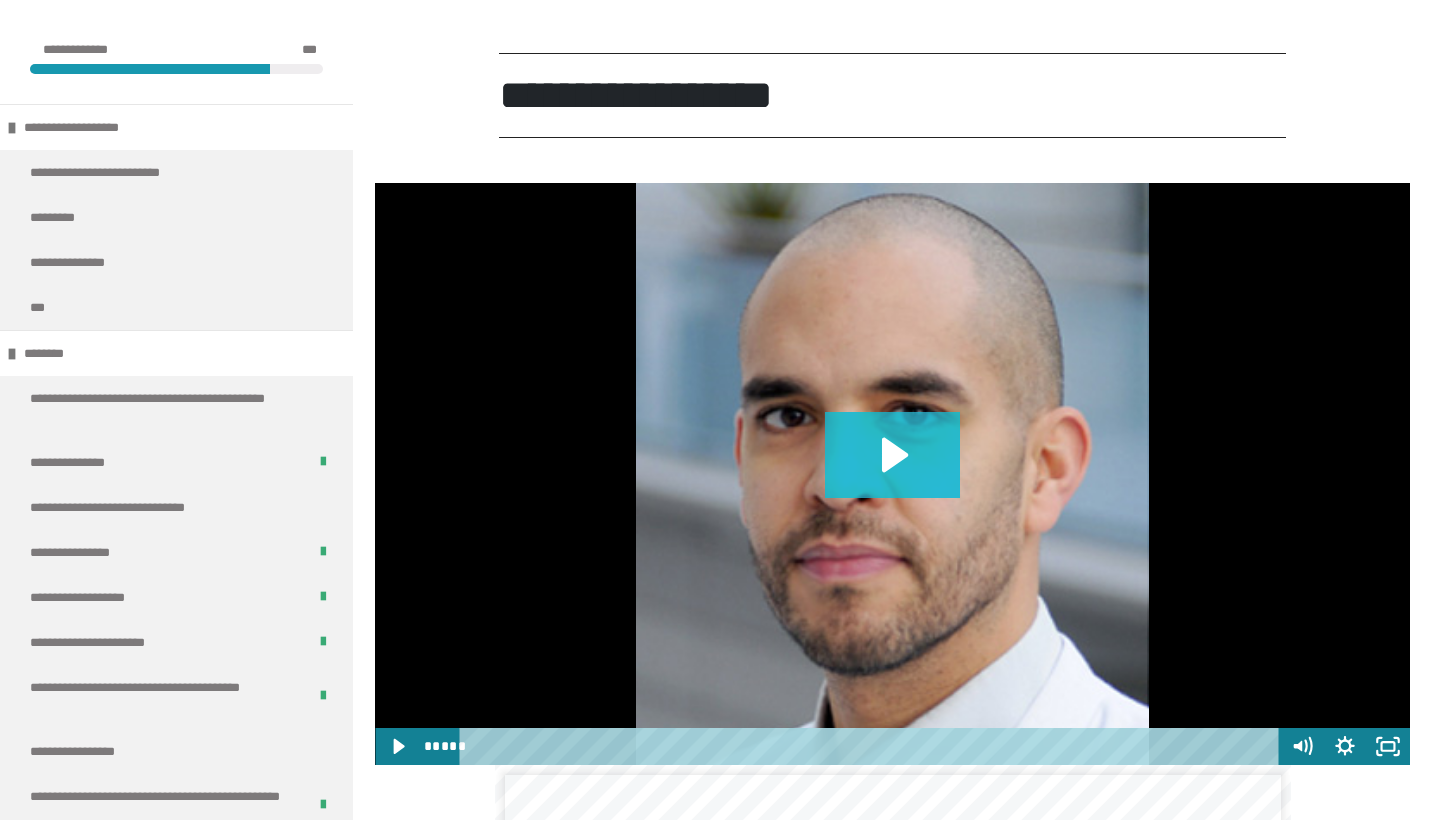 click 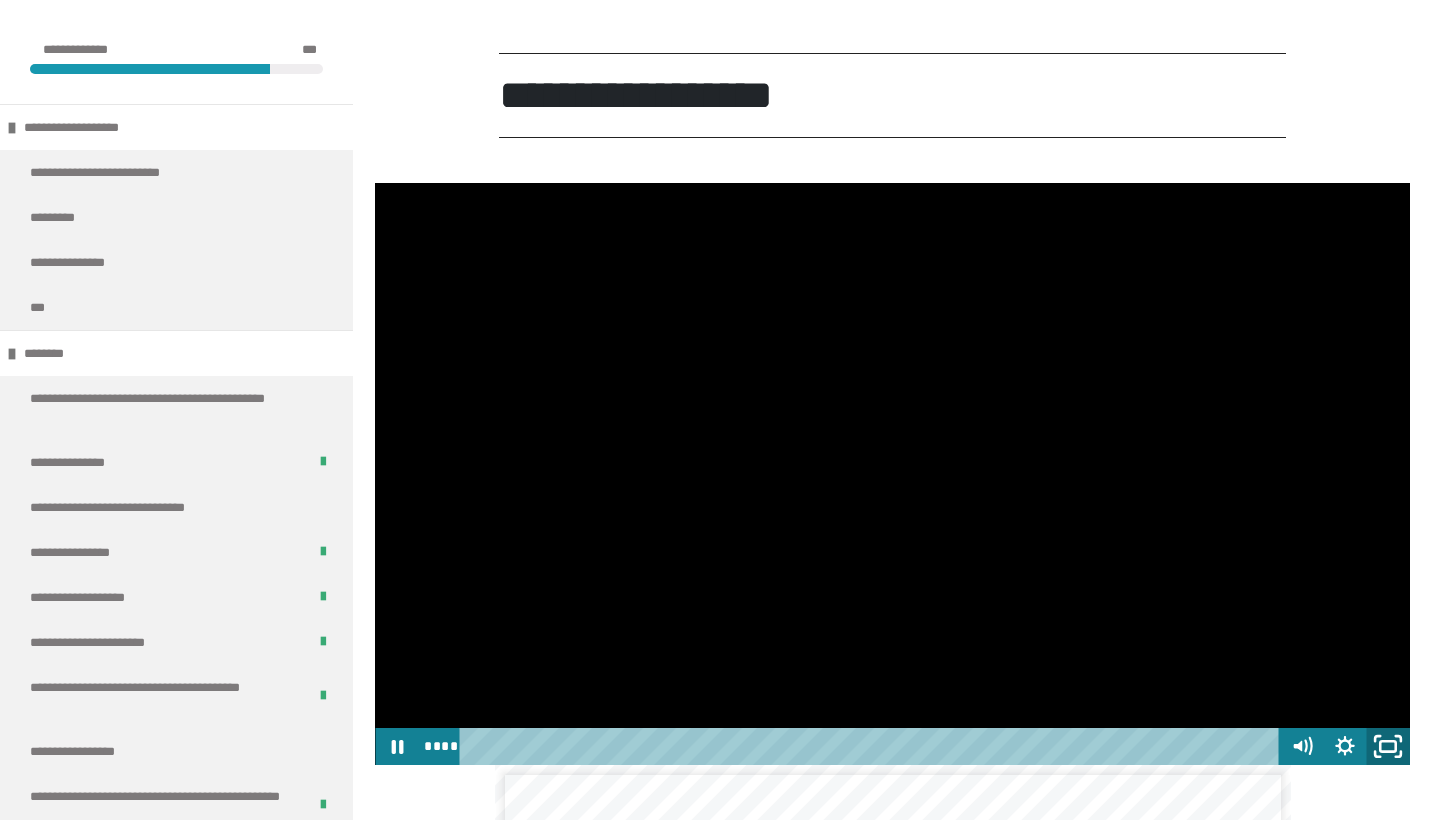 click 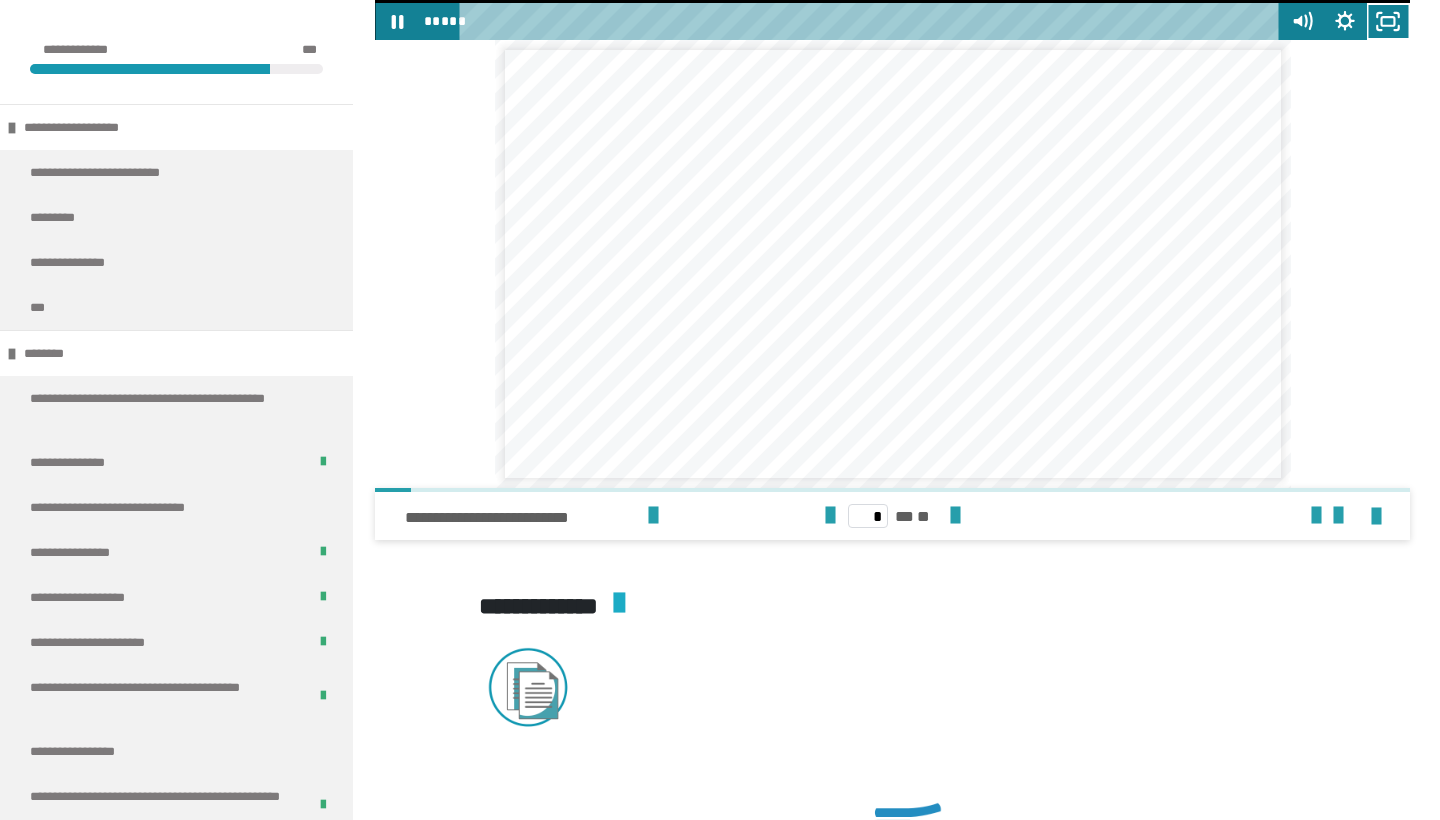 scroll, scrollTop: 1985, scrollLeft: 0, axis: vertical 